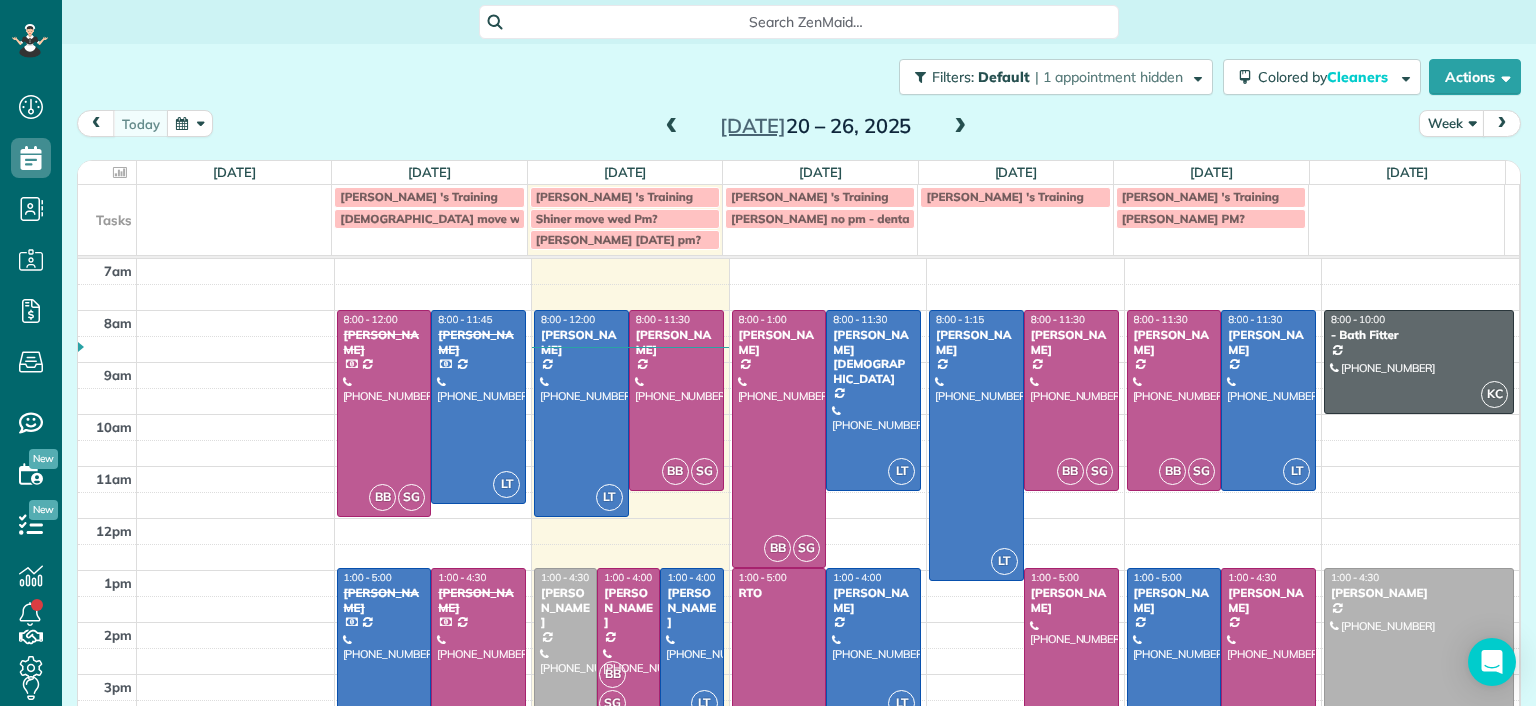 scroll, scrollTop: 0, scrollLeft: 0, axis: both 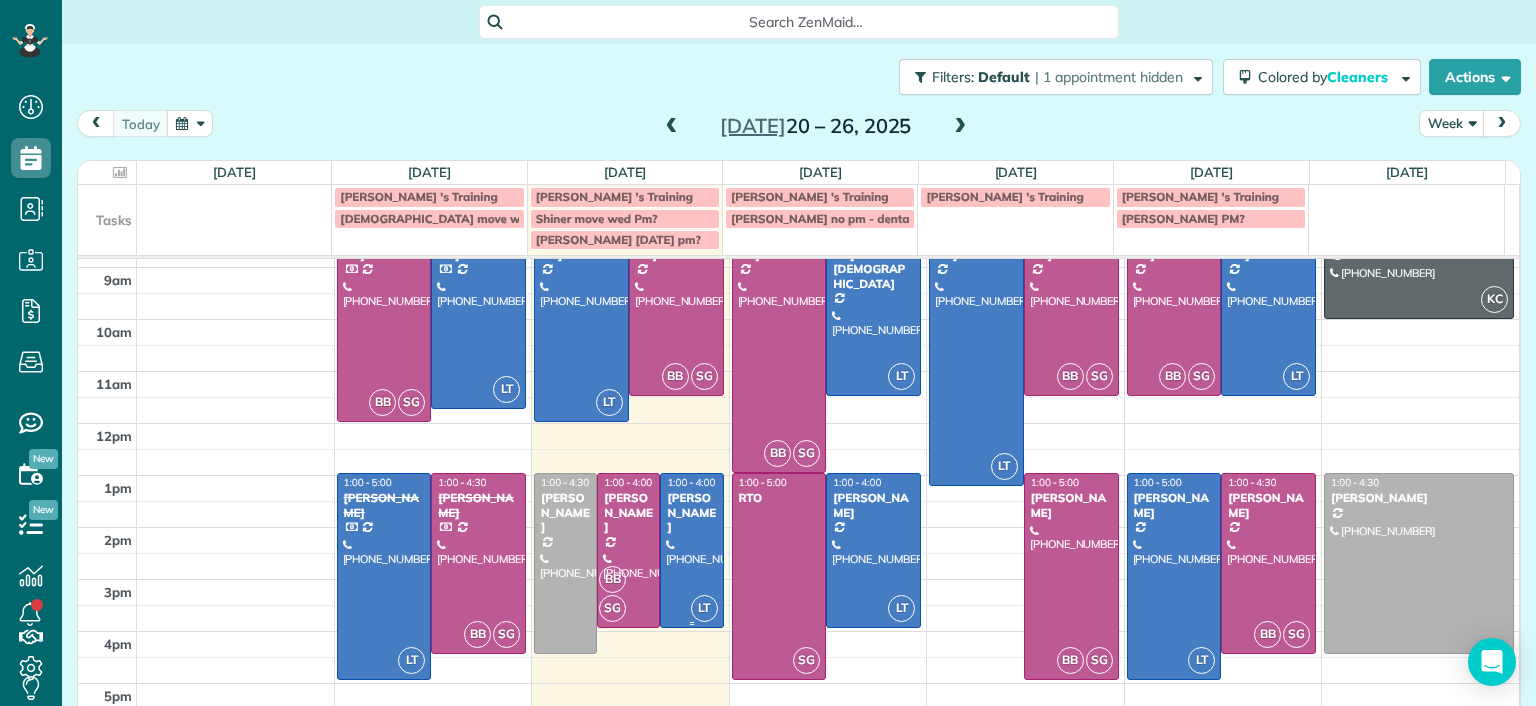 click at bounding box center [691, 550] 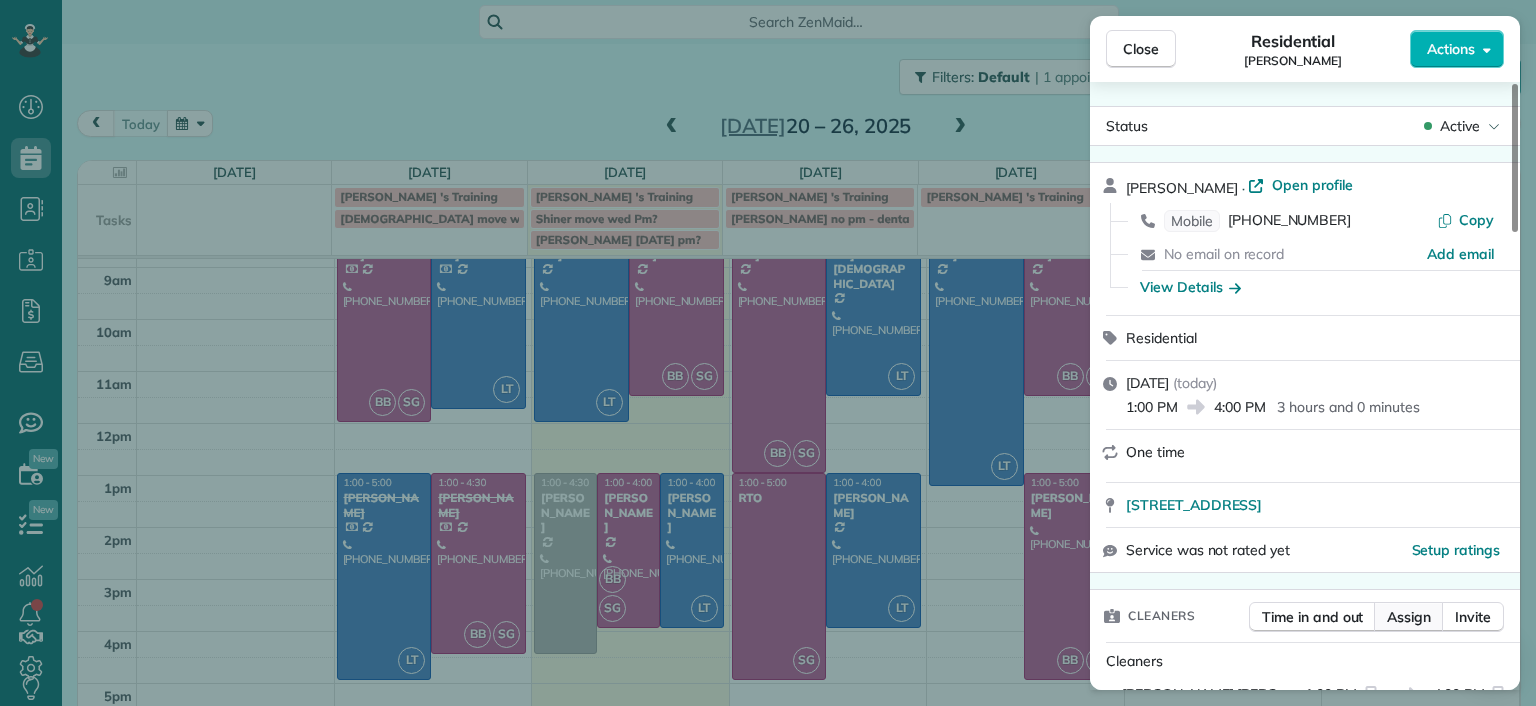 click on "Assign" at bounding box center (1409, 617) 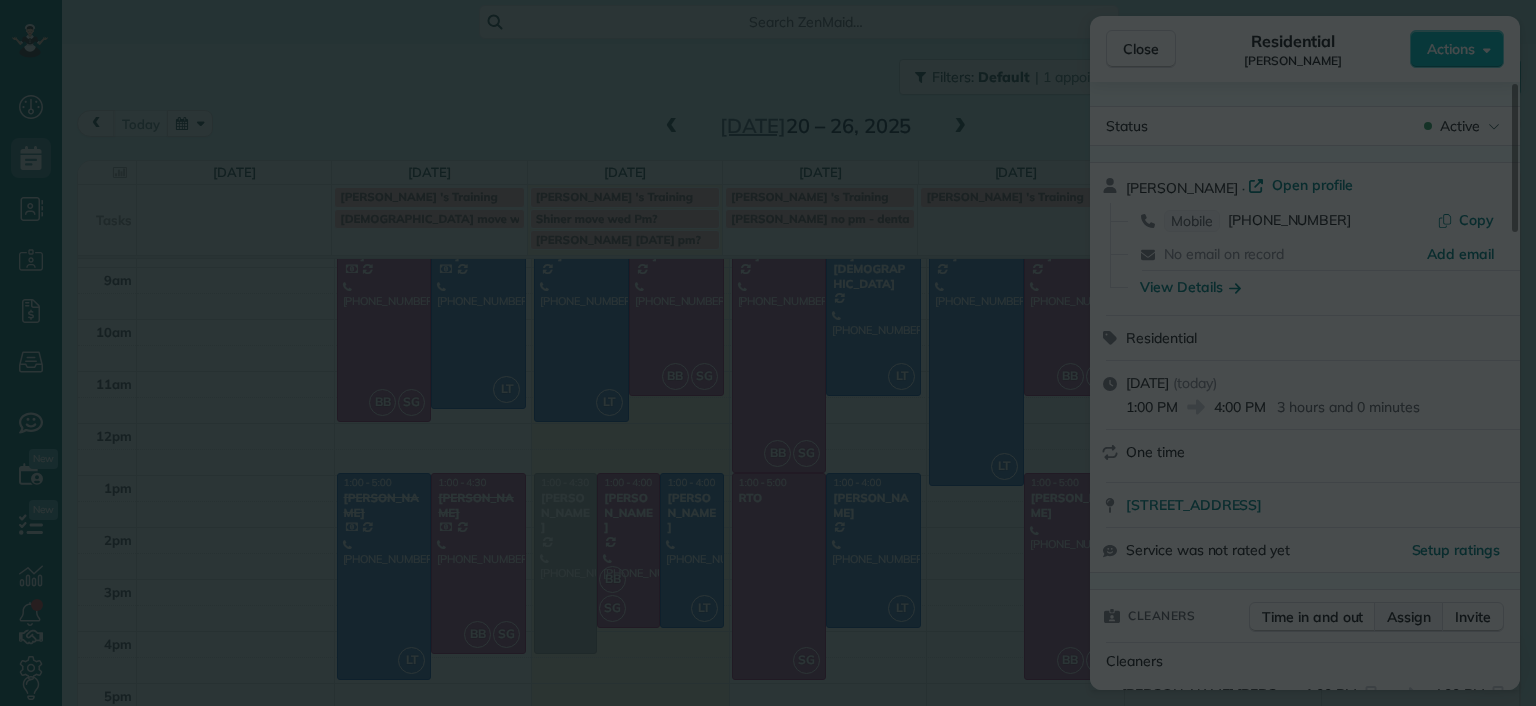 scroll, scrollTop: 0, scrollLeft: 0, axis: both 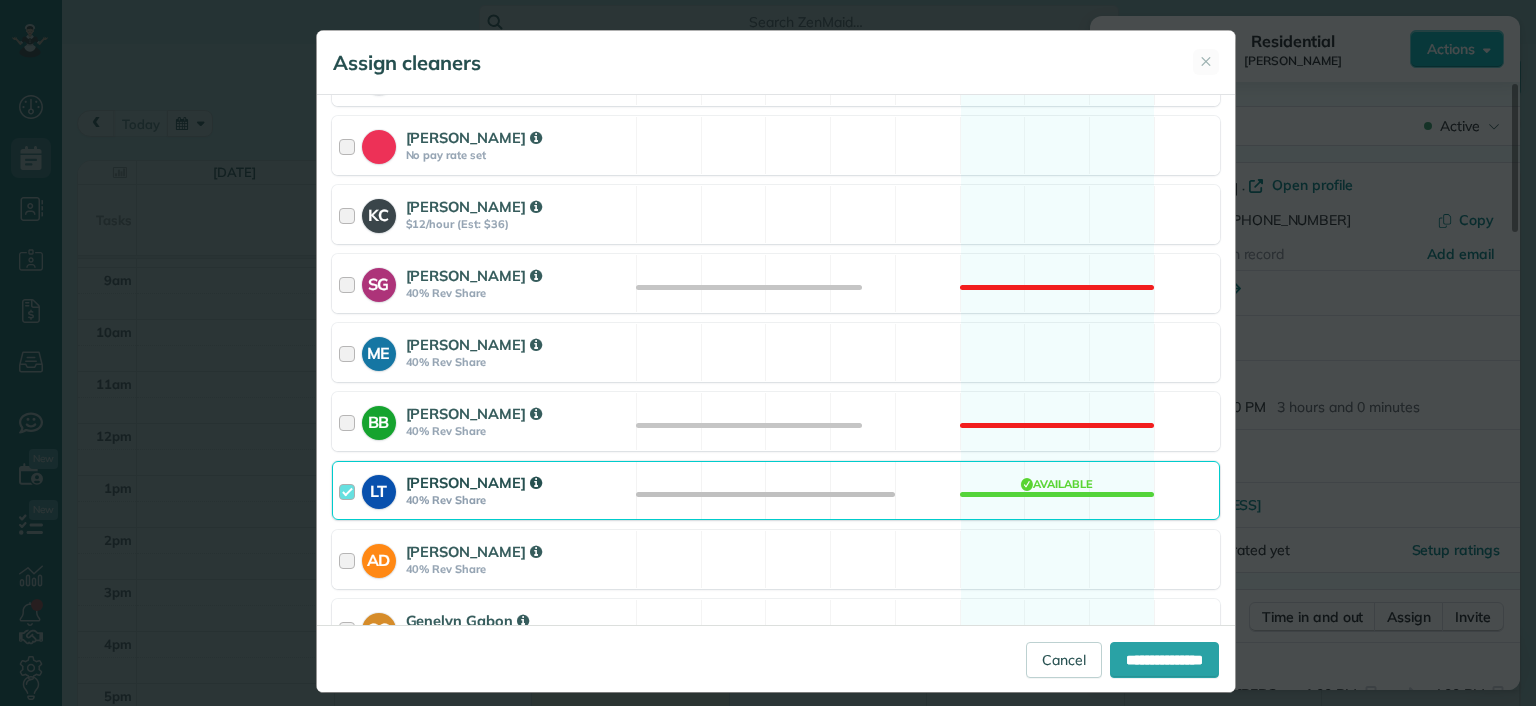 click on "LT
[PERSON_NAME]
40% Rev Share
Available" at bounding box center (776, 490) 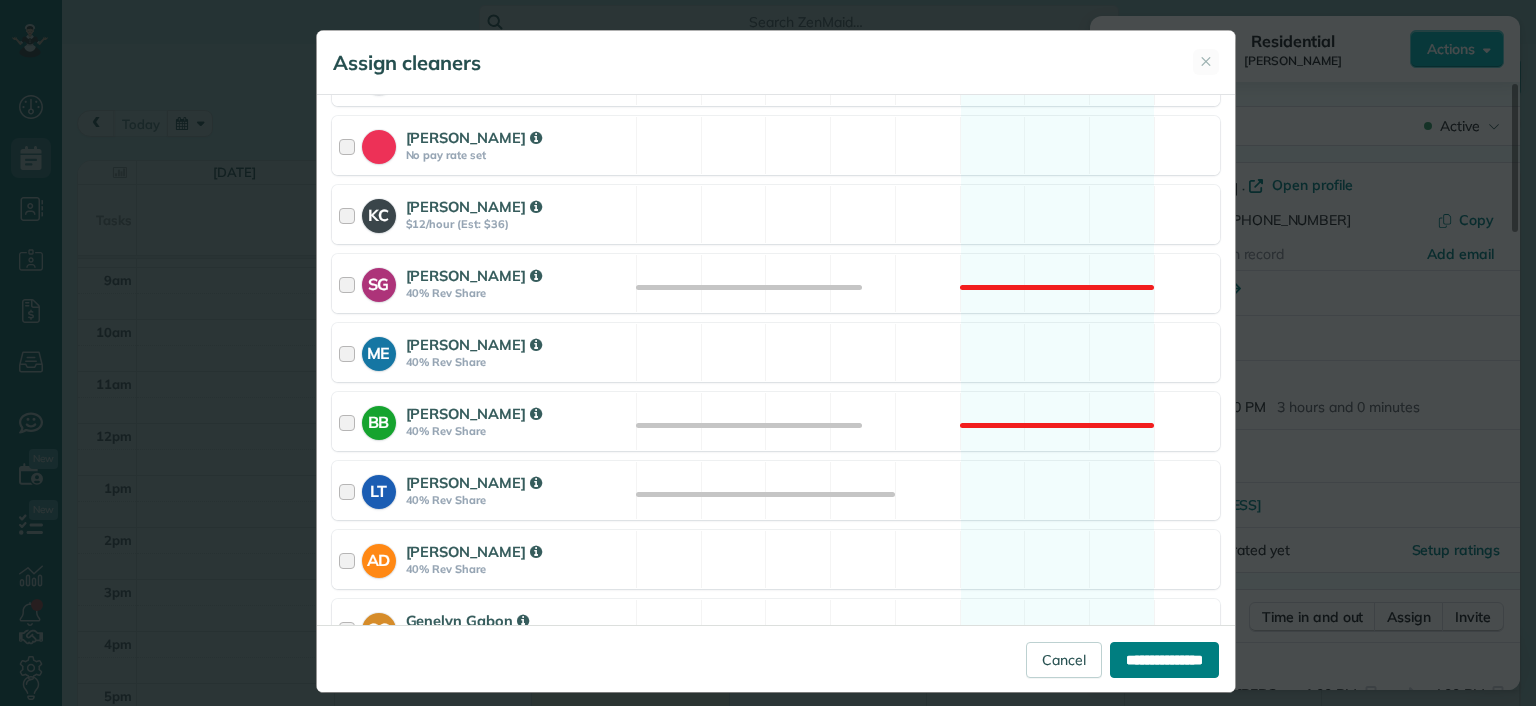 click on "**********" at bounding box center (1164, 660) 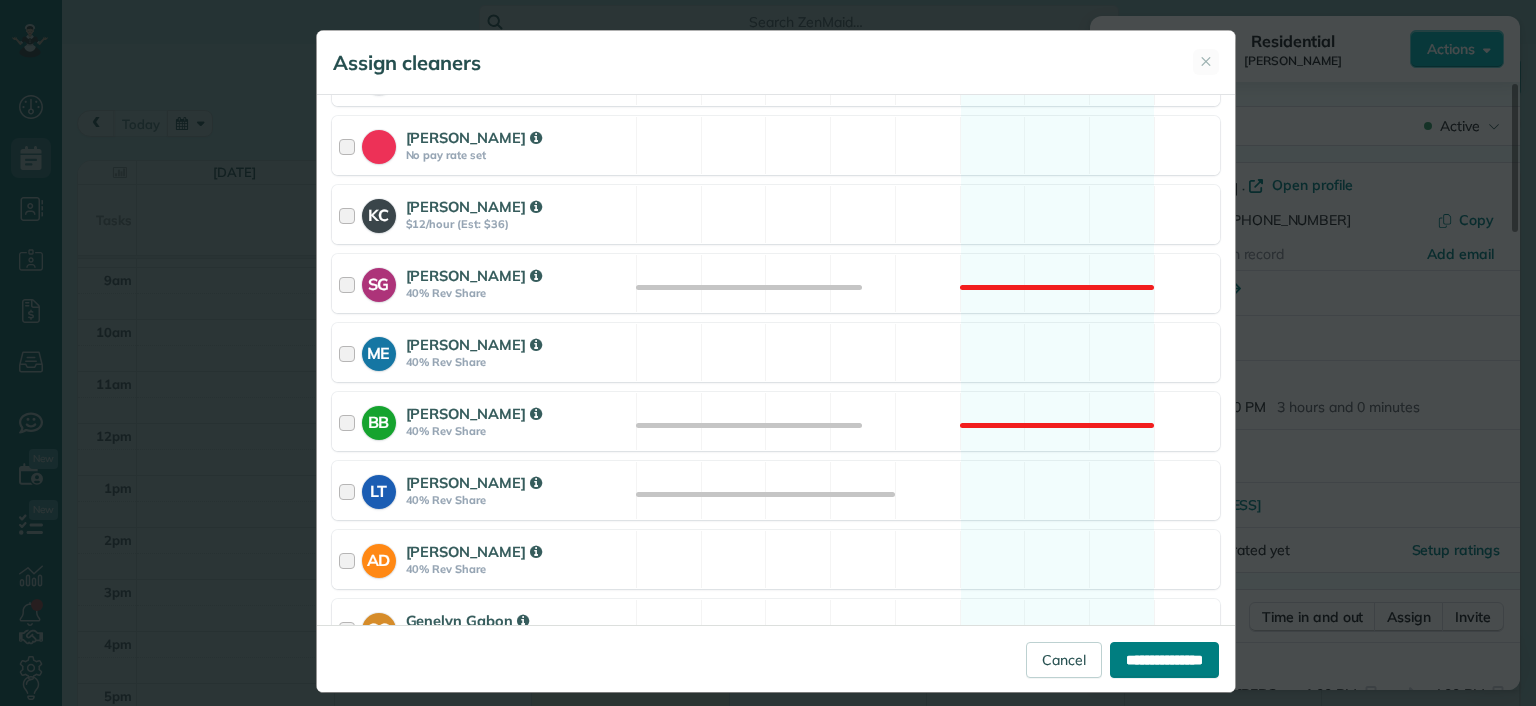 type on "**********" 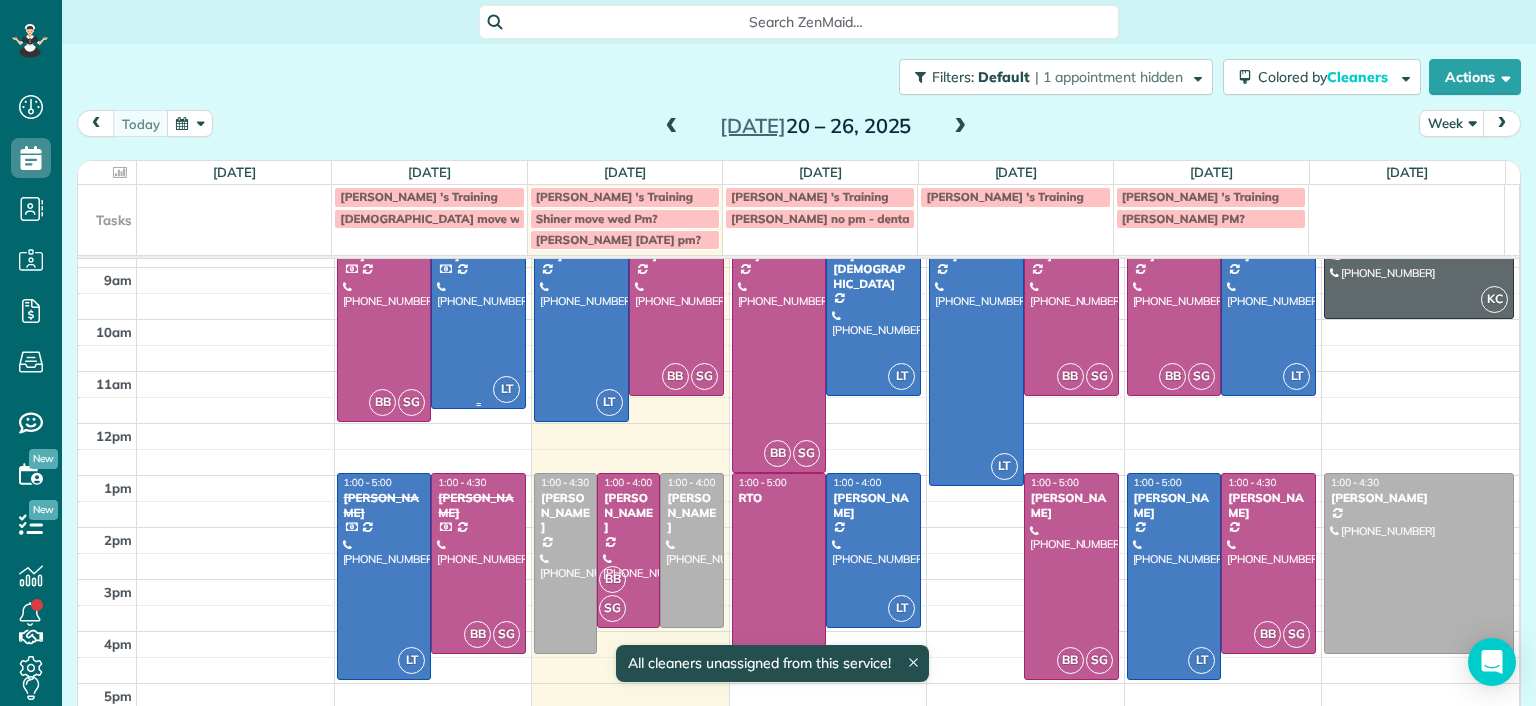 scroll, scrollTop: 95, scrollLeft: 0, axis: vertical 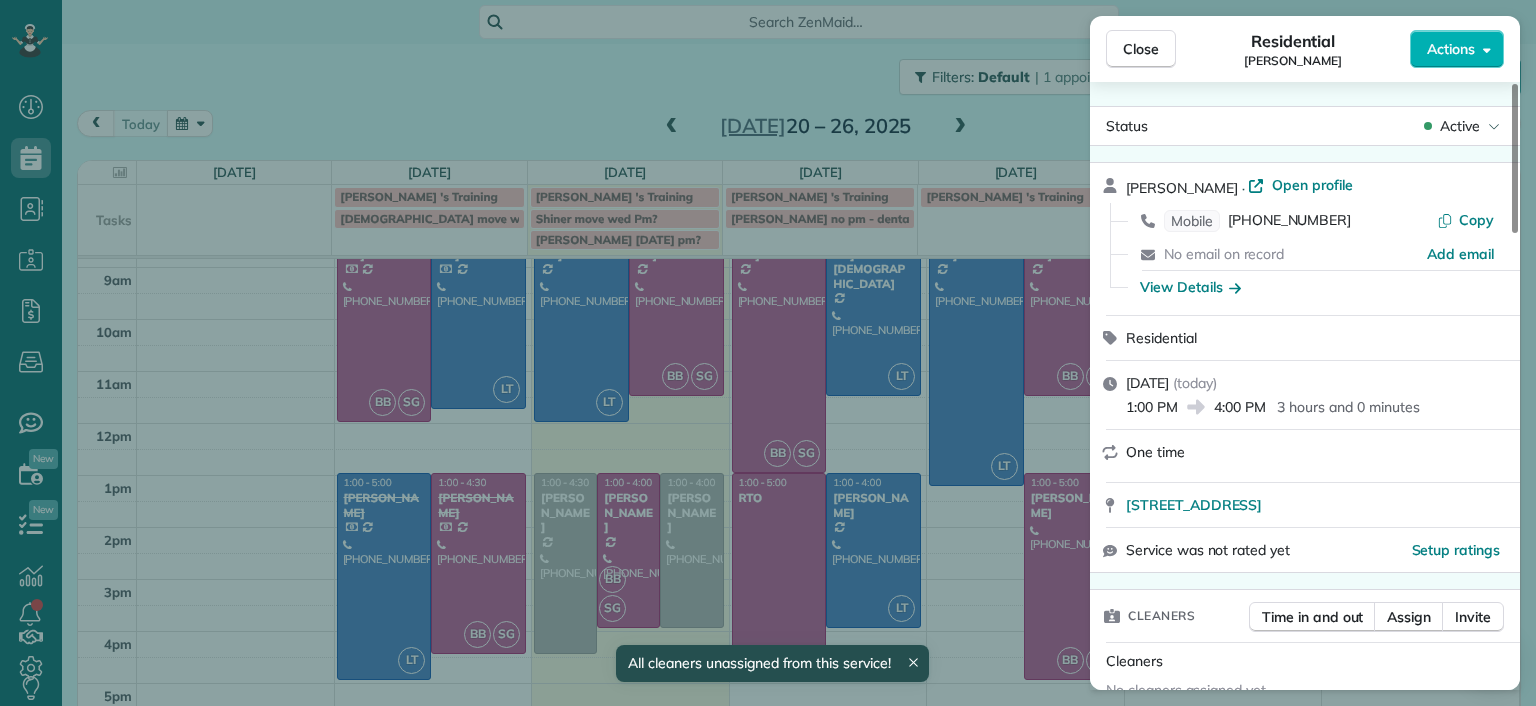 click on "Close Residential [PERSON_NAME] Actions Status Active [PERSON_NAME] · Open profile Mobile [PHONE_NUMBER] Copy No email on record Add email View Details Residential [DATE] ( [DATE] ) 1:00 PM 4:00 PM 3 hours and 0 minutes One time [STREET_ADDRESS] Service was not rated yet Setup ratings Cleaners Time in and out Assign Invite Cleaners No cleaners assigned yet Checklist Try Now Keep this appointment up to your standards. Stay on top of every detail, keep your cleaners organised, and your client happy. Assign a checklist Watch a 5 min demo Billing Billing actions Price $0.00 Overcharge $0.00 Discount $0.00 Coupon discount - Primary tax - Secondary tax - Total appointment price $0.00 Tips collected New feature! $0.00 [PERSON_NAME] as paid Total including tip $0.00 Get paid online in no-time! Send an invoice and reward your cleaners with tips Charge customer credit card Appointment custom fields Man Hours - Type of Cleaning  - Reason for Skip - Hidden from cleaners Work items 1" at bounding box center [768, 353] 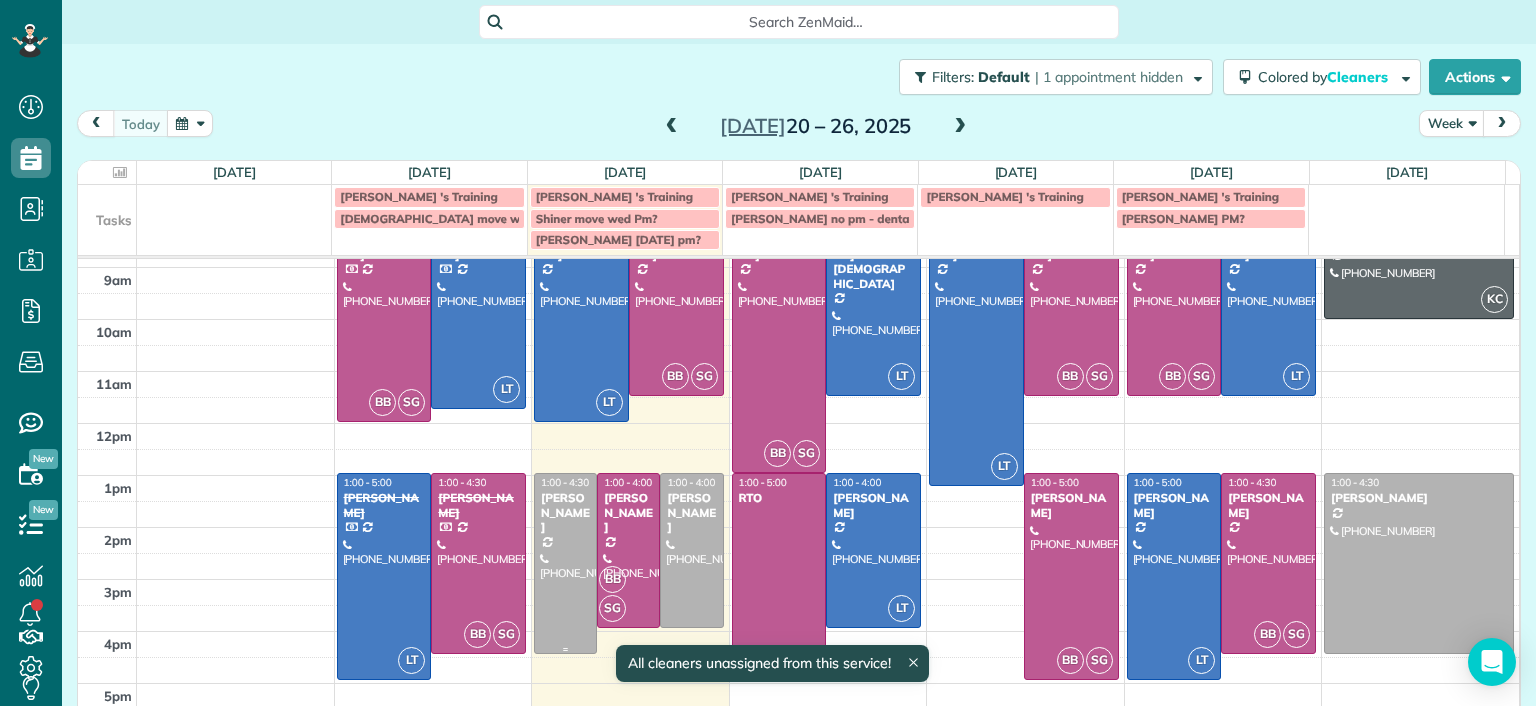 click at bounding box center [565, 563] 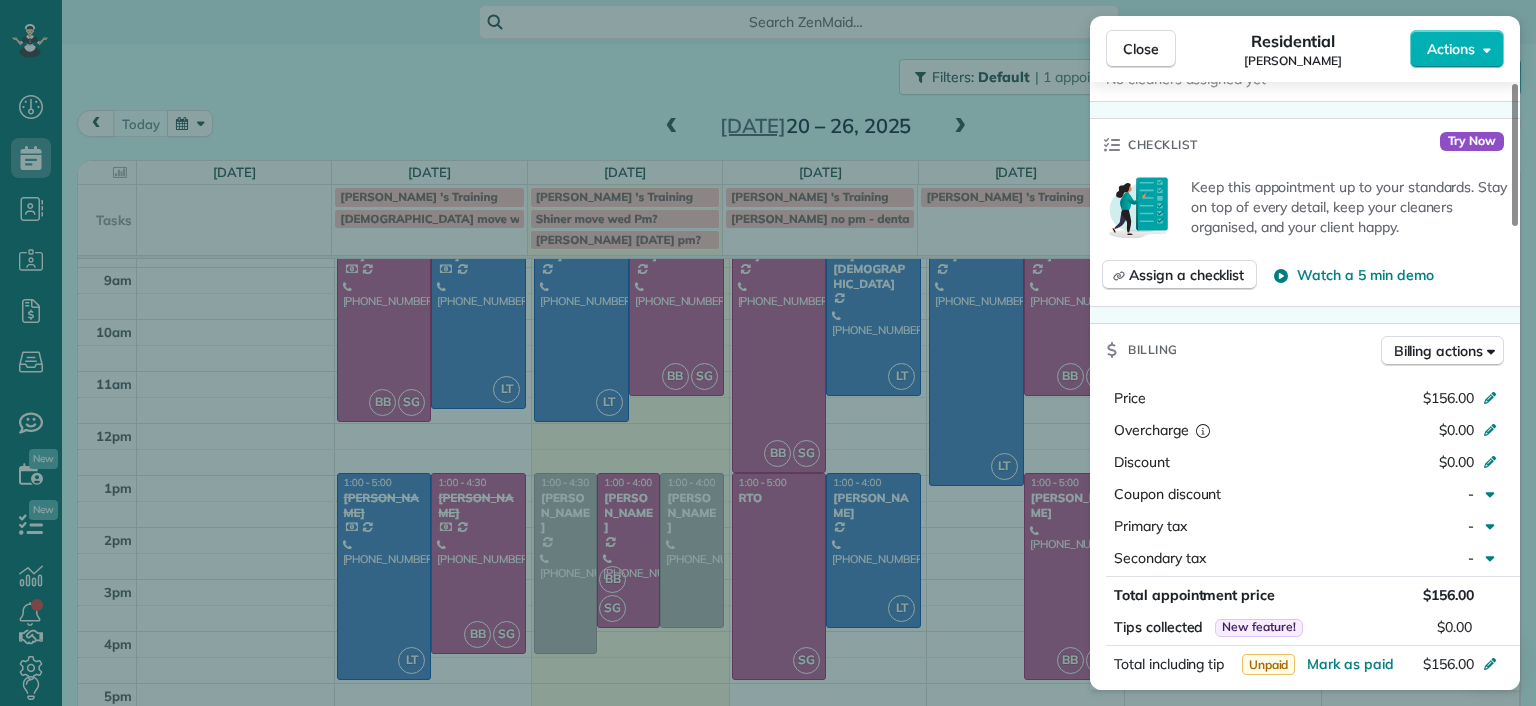 scroll, scrollTop: 800, scrollLeft: 0, axis: vertical 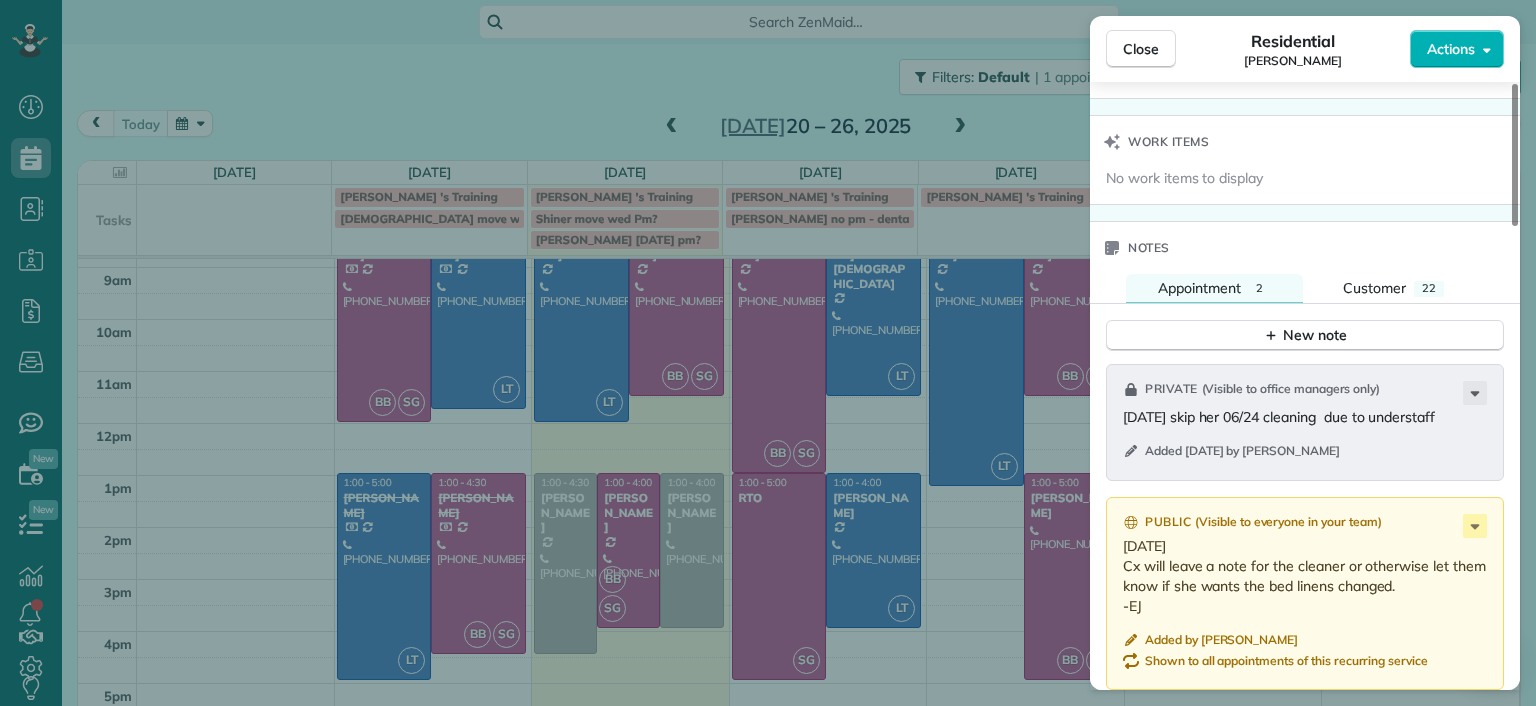 click on "Close Residential [PERSON_NAME] Actions Status Active [PERSON_NAME] · Open profile Mobile [PHONE_NUMBER] Copy [EMAIL_ADDRESS][DOMAIN_NAME] Copy View Details Residential [DATE] ( [DATE] ) 1:00 PM 4:30 PM 3 hours and 30 minutes Repeats every 2 weeks Edit recurring service Previous ([DATE]) Next ([DATE]) [STREET_ADDRESS] Service was not rated yet Setup ratings Cleaners Time in and out Assign Invite Cleaners No cleaners assigned yet Checklist Try Now Keep this appointment up to your standards. Stay on top of every detail, keep your cleaners organised, and your client happy. Assign a checklist Watch a 5 min demo Billing Billing actions Price $156.00 Overcharge $0.00 Discount $0.00 Coupon discount - Primary tax - Secondary tax - Total appointment price $156.00 Tips collected New feature! $0.00 Unpaid Mark as paid Total including tip $156.00 Get paid online in no-time! Send an invoice and reward your cleaners with tips Charge customer credit card Appointment custom fields Man Hours - 2" at bounding box center (768, 353) 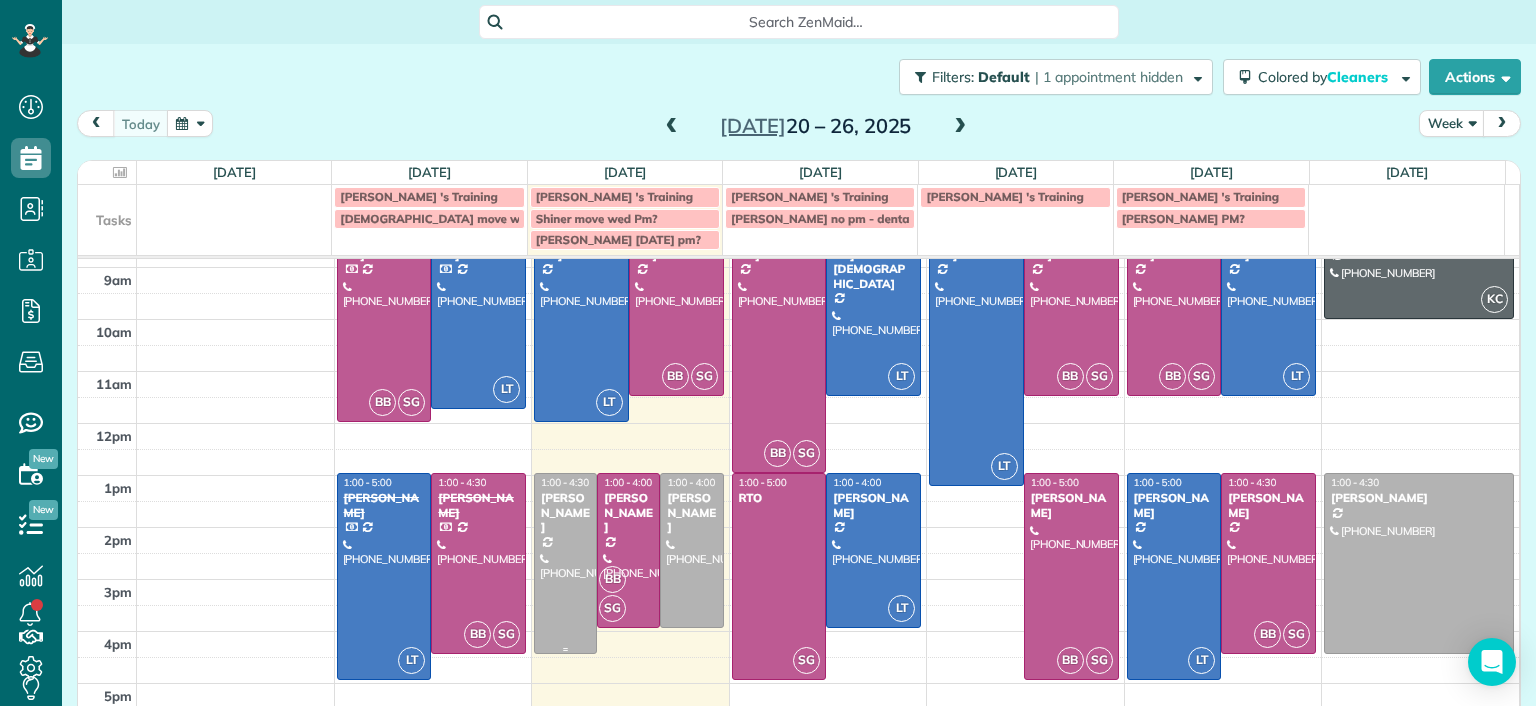 click at bounding box center (565, 563) 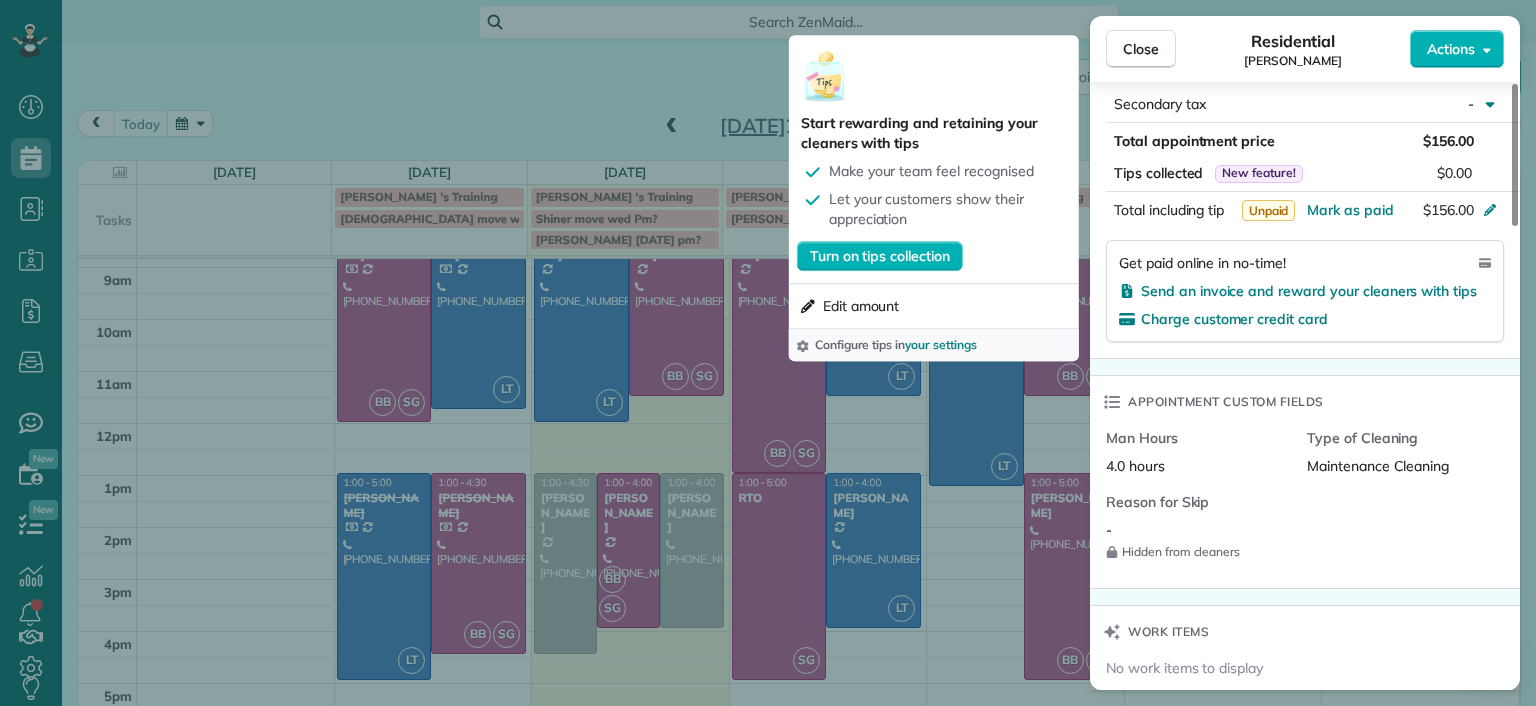 scroll, scrollTop: 1100, scrollLeft: 0, axis: vertical 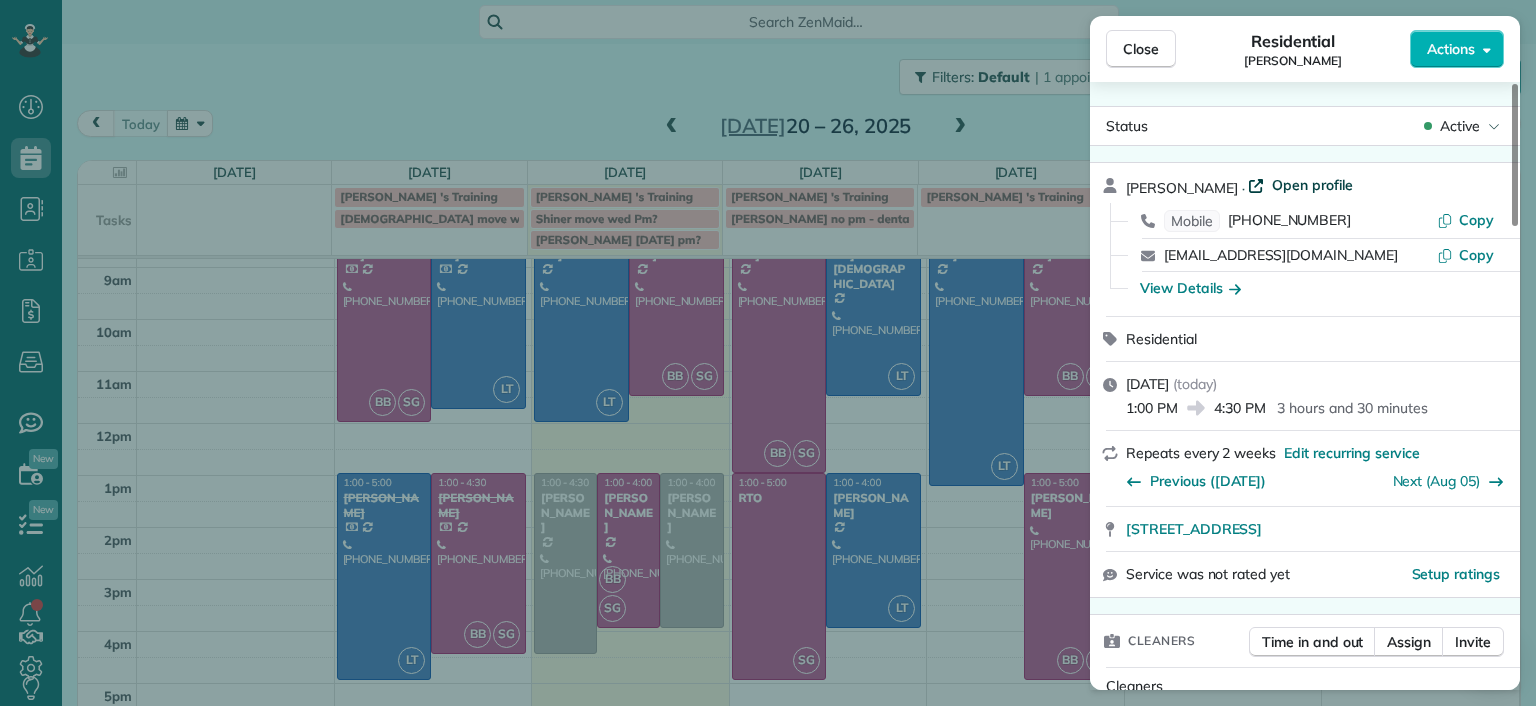 click on "Open profile" at bounding box center [1312, 185] 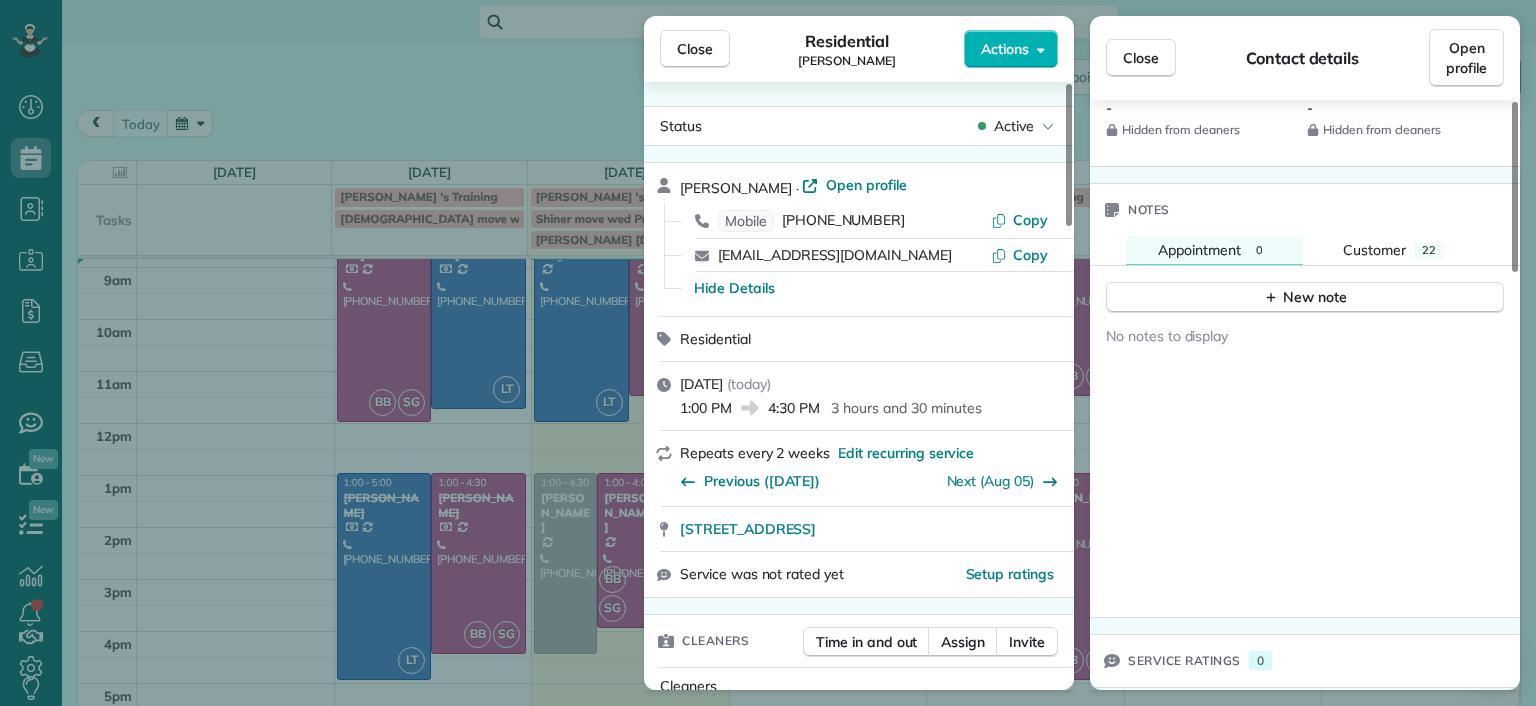 scroll, scrollTop: 1437, scrollLeft: 0, axis: vertical 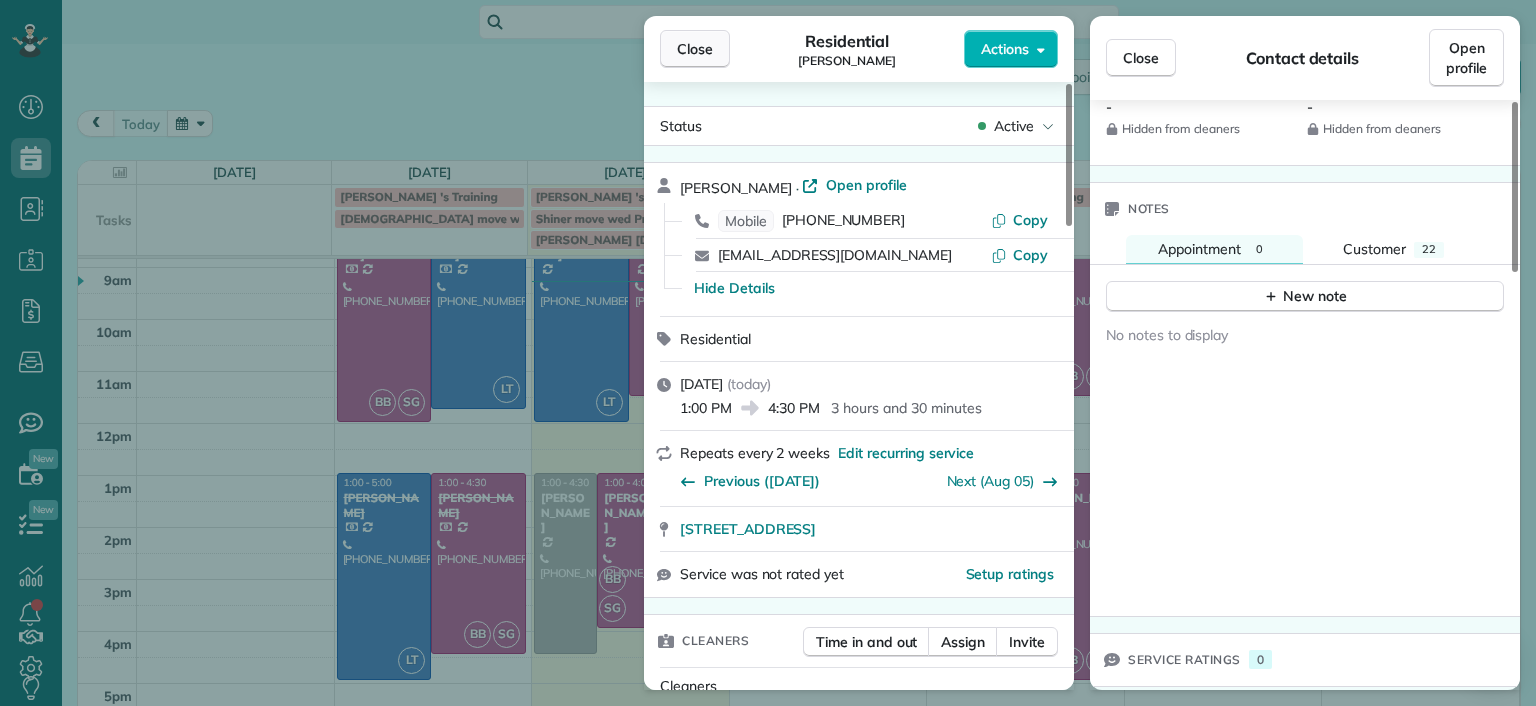 click on "Close" at bounding box center [695, 49] 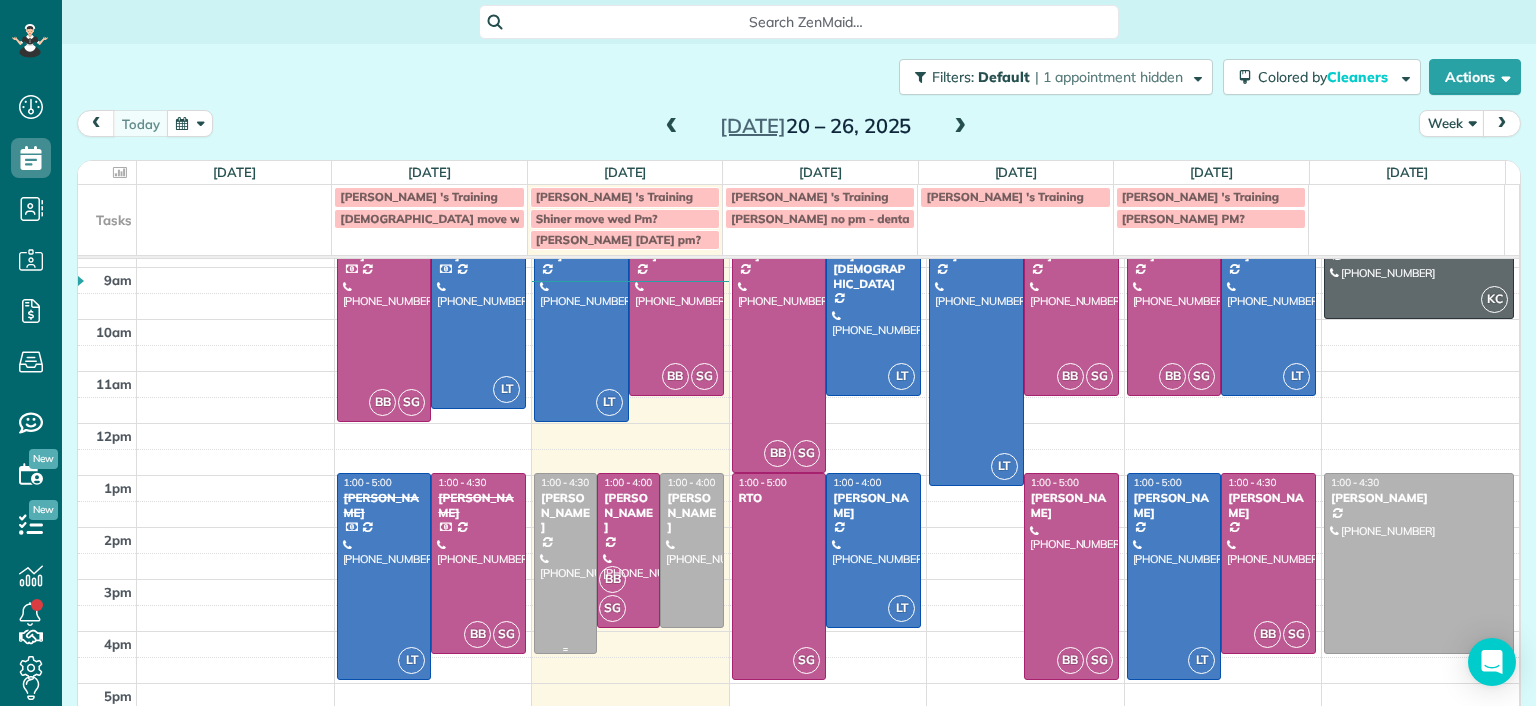 click at bounding box center [565, 563] 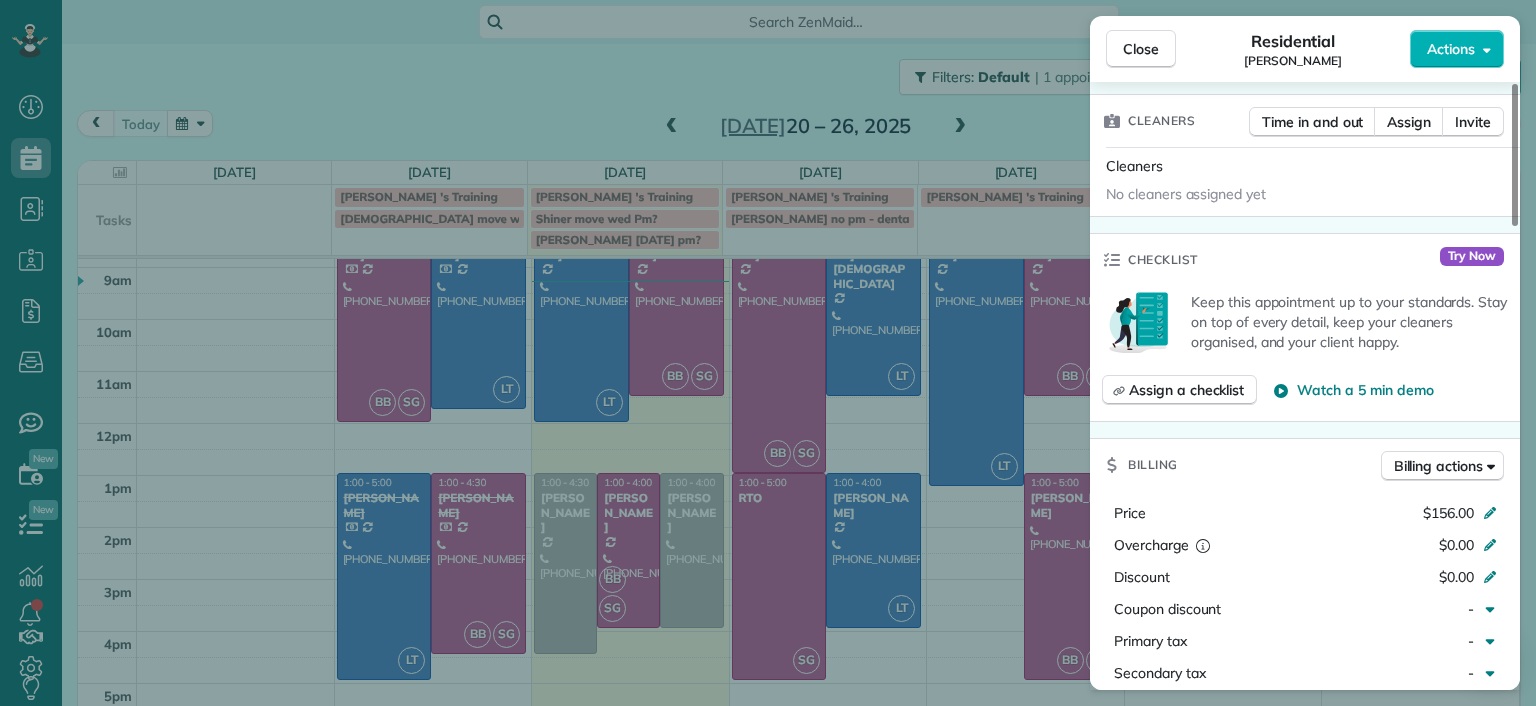 scroll, scrollTop: 400, scrollLeft: 0, axis: vertical 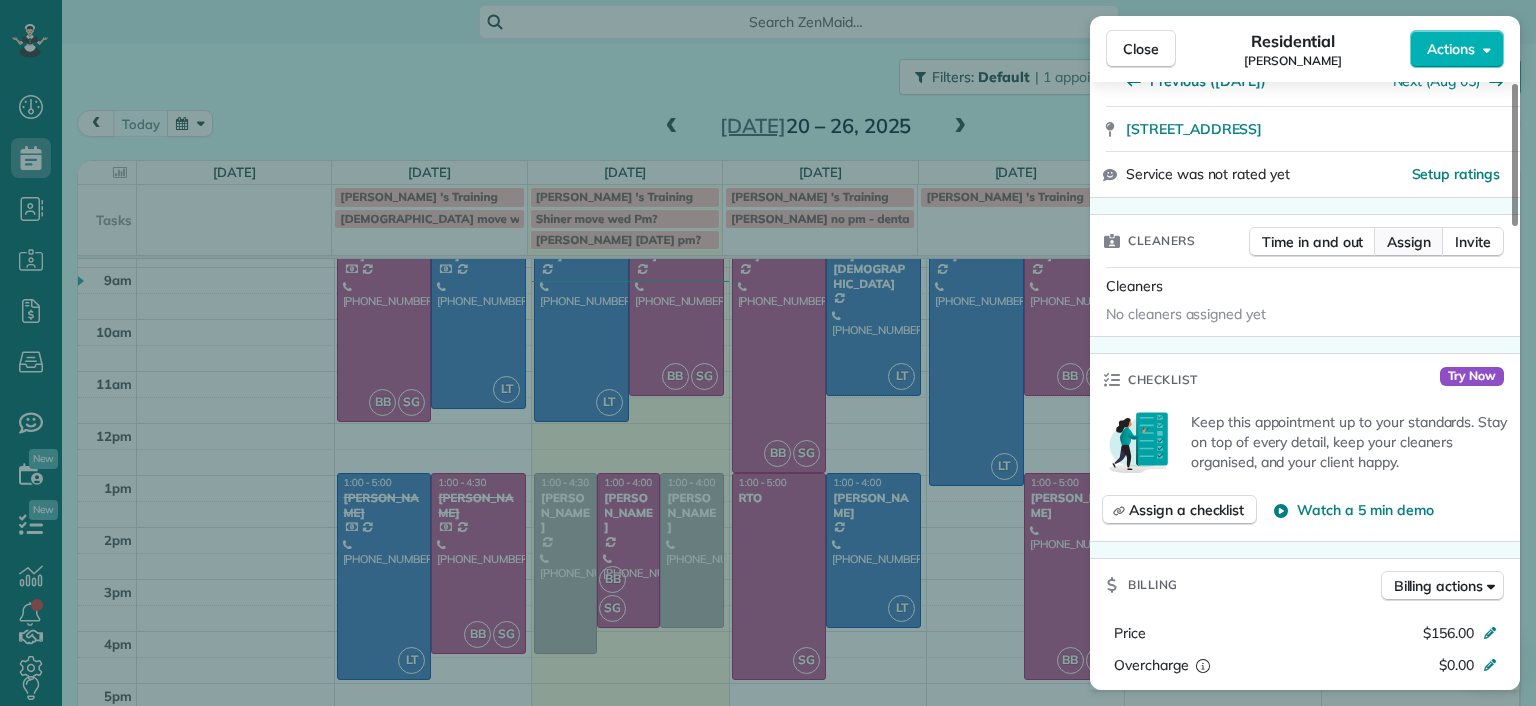 click on "Assign" at bounding box center (1409, 242) 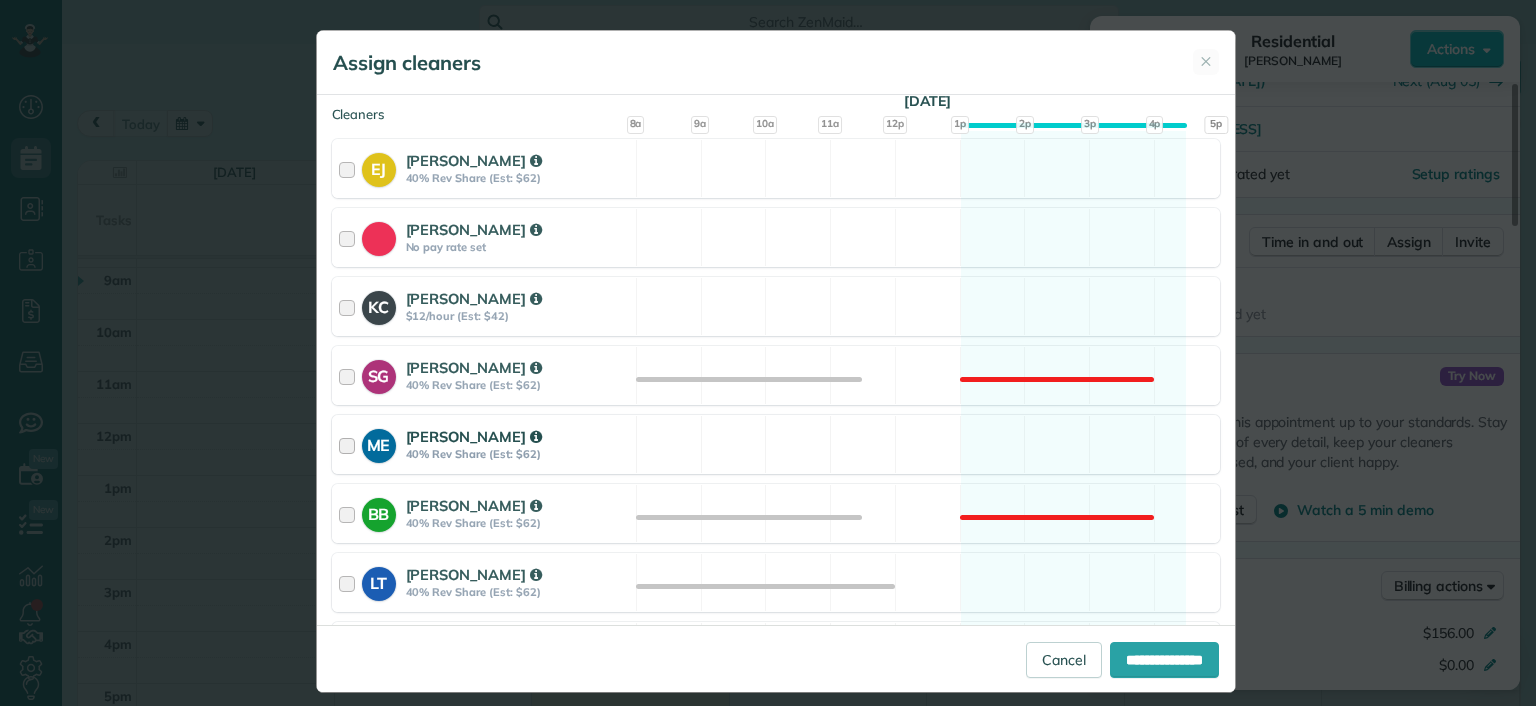 scroll, scrollTop: 300, scrollLeft: 0, axis: vertical 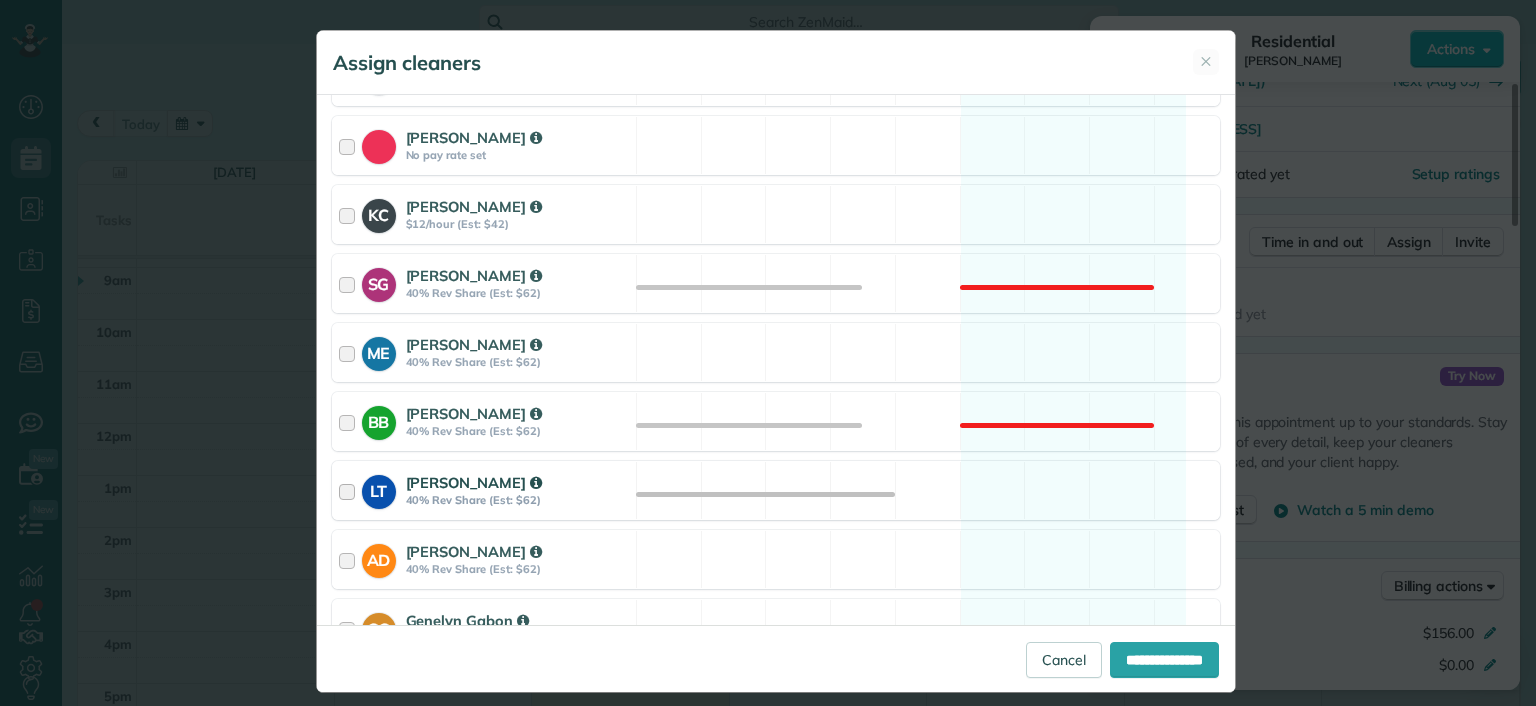 click on "LT
[PERSON_NAME]
40% Rev Share (Est: $62)
Available" at bounding box center (776, 490) 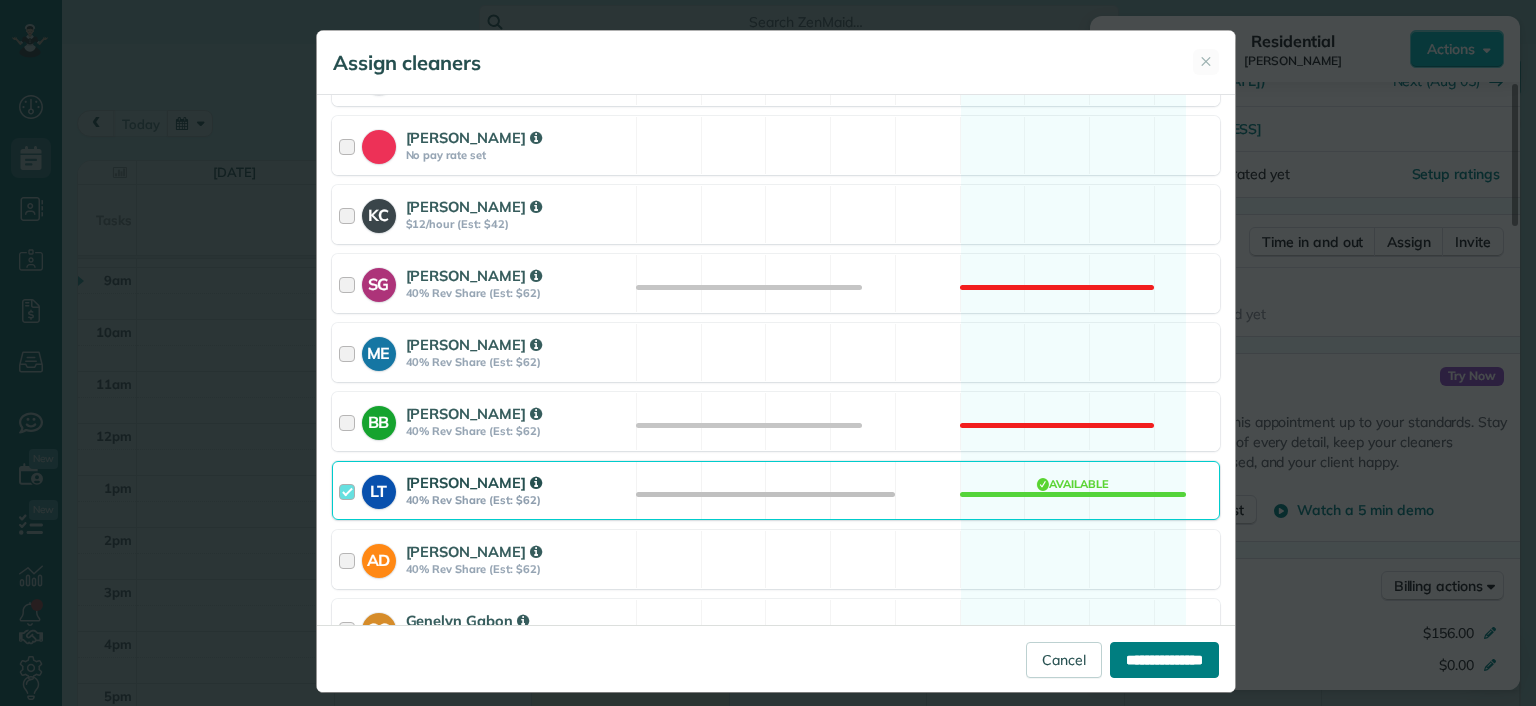 click on "**********" at bounding box center (1164, 660) 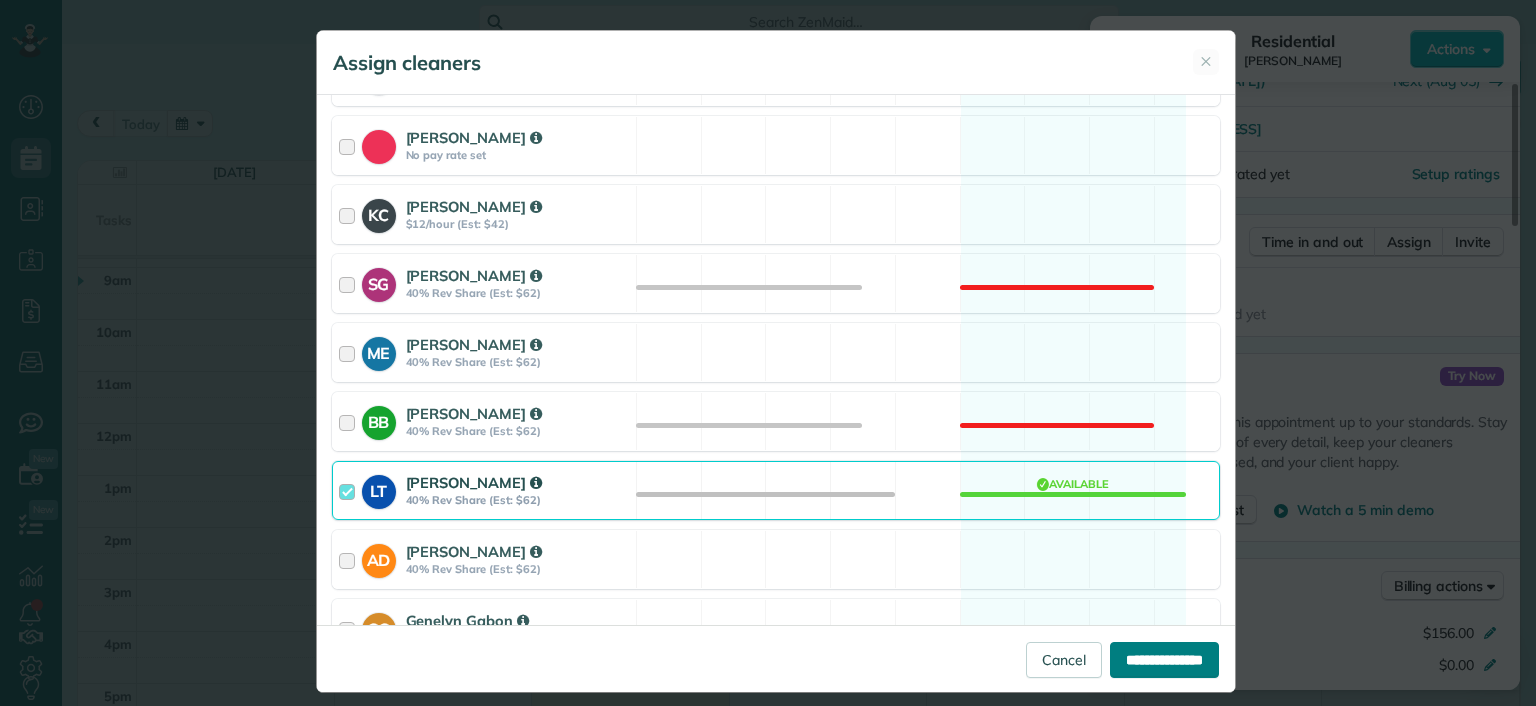 type on "**********" 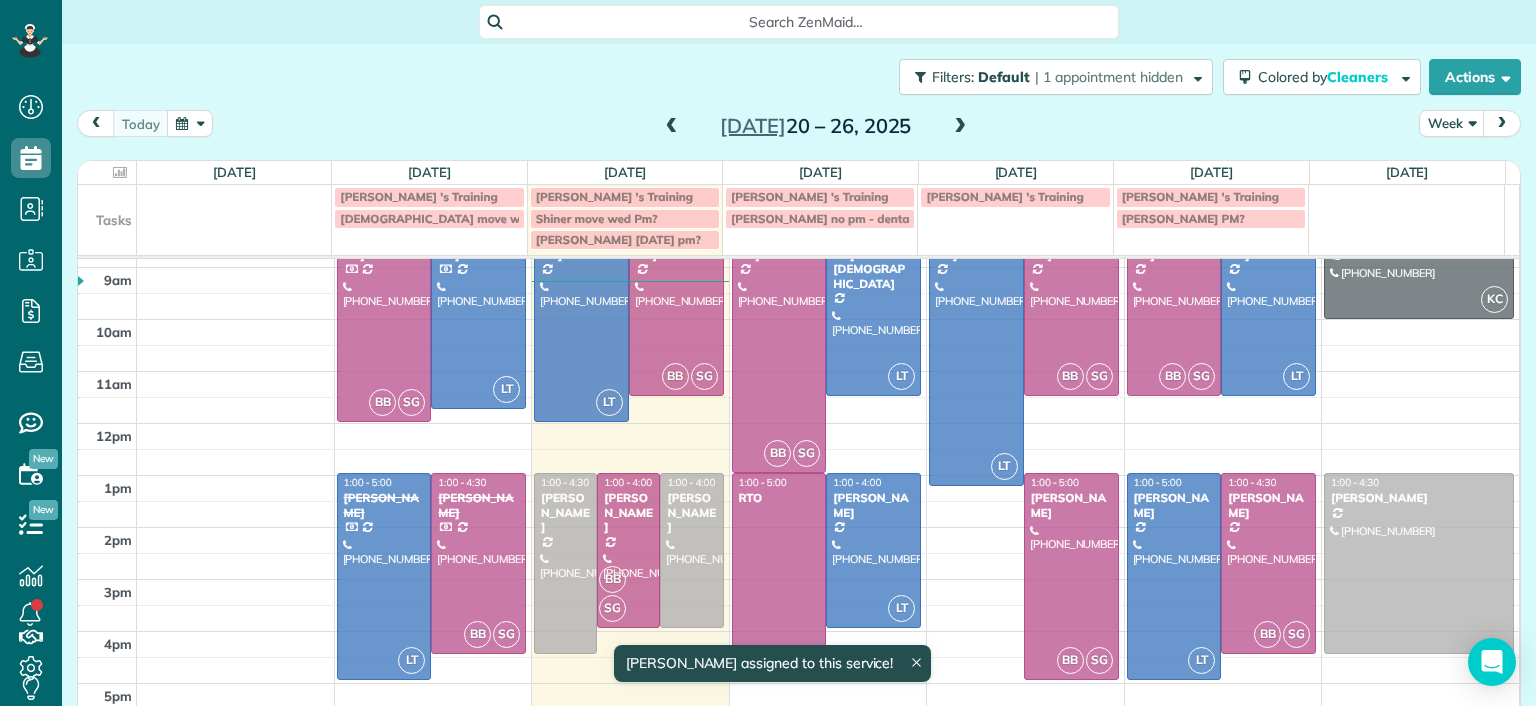 scroll, scrollTop: 95, scrollLeft: 0, axis: vertical 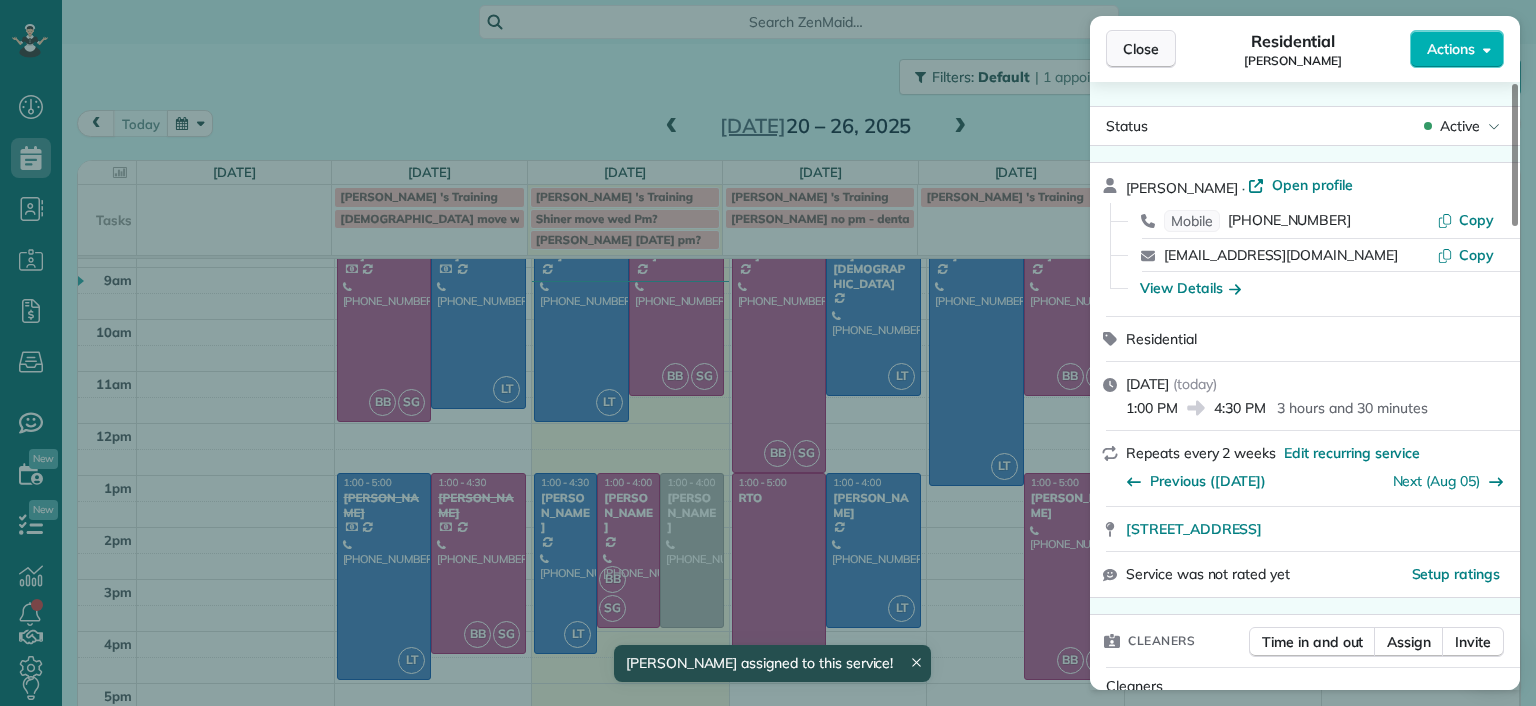 click on "Close" at bounding box center (1141, 49) 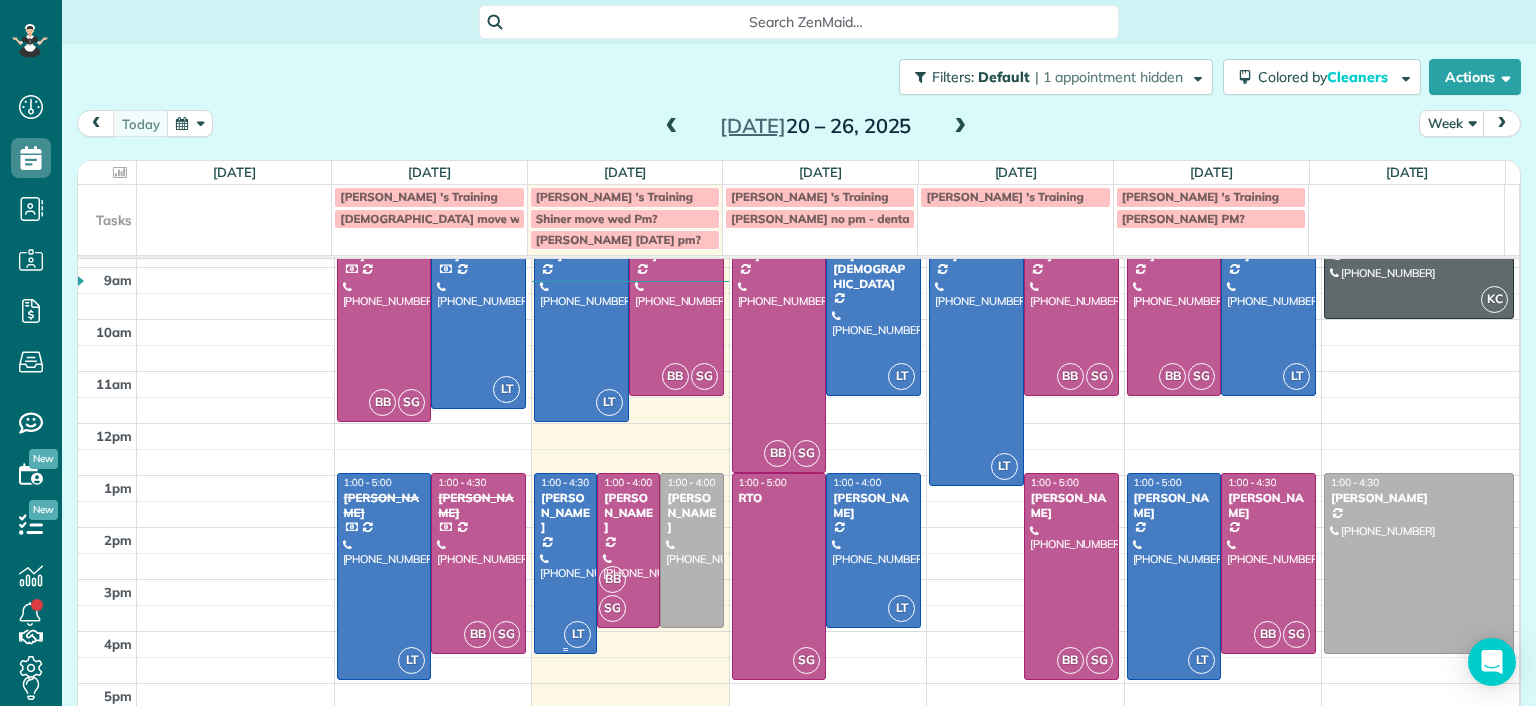 click at bounding box center (565, 563) 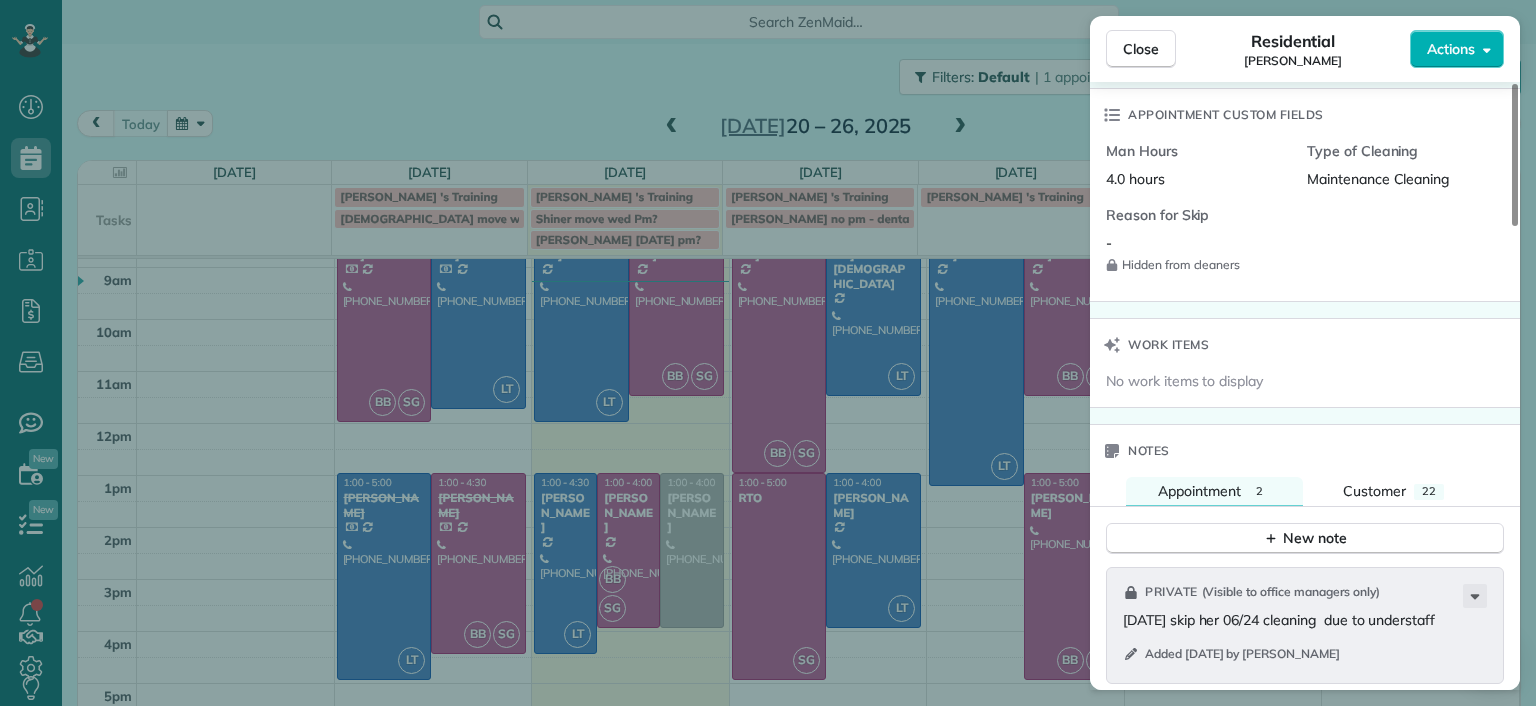 scroll, scrollTop: 1700, scrollLeft: 0, axis: vertical 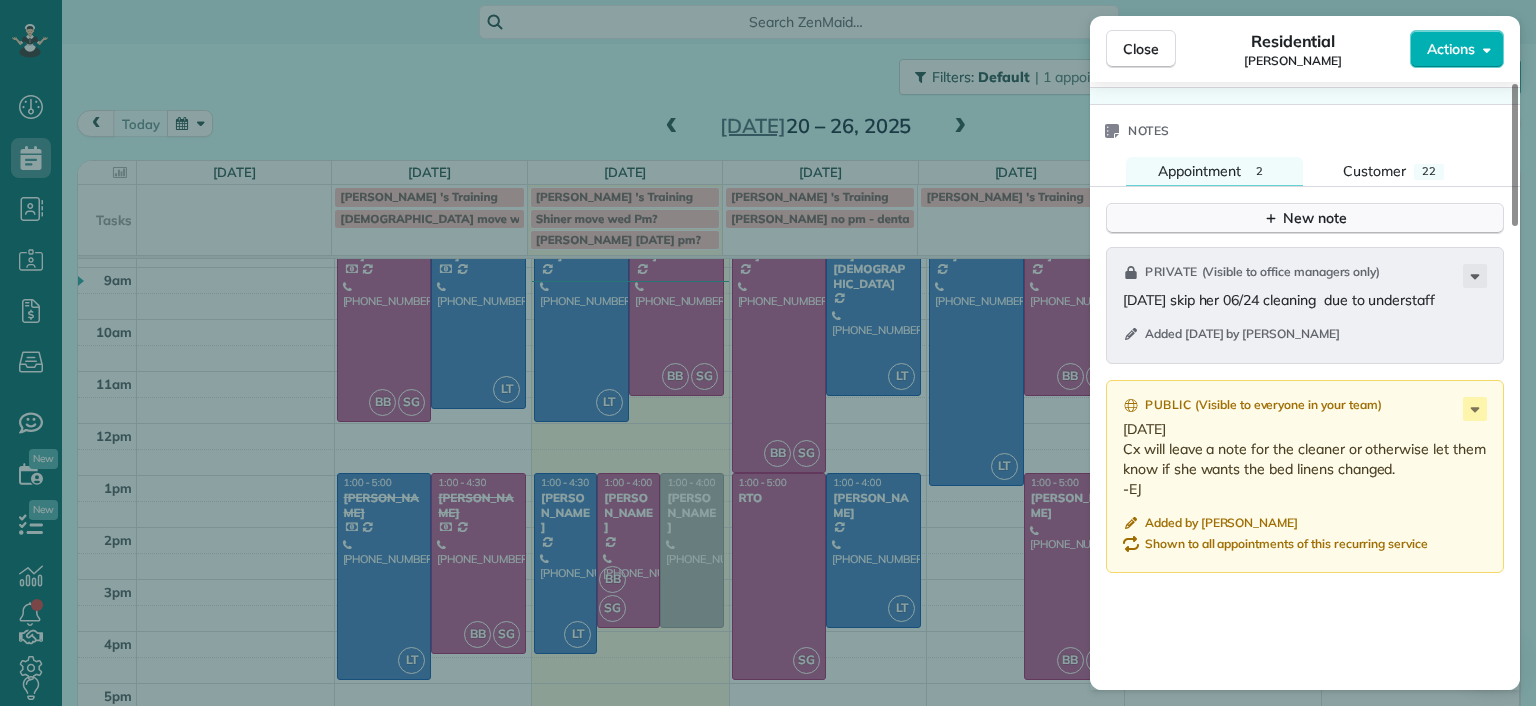 click on "New note" at bounding box center [1305, 218] 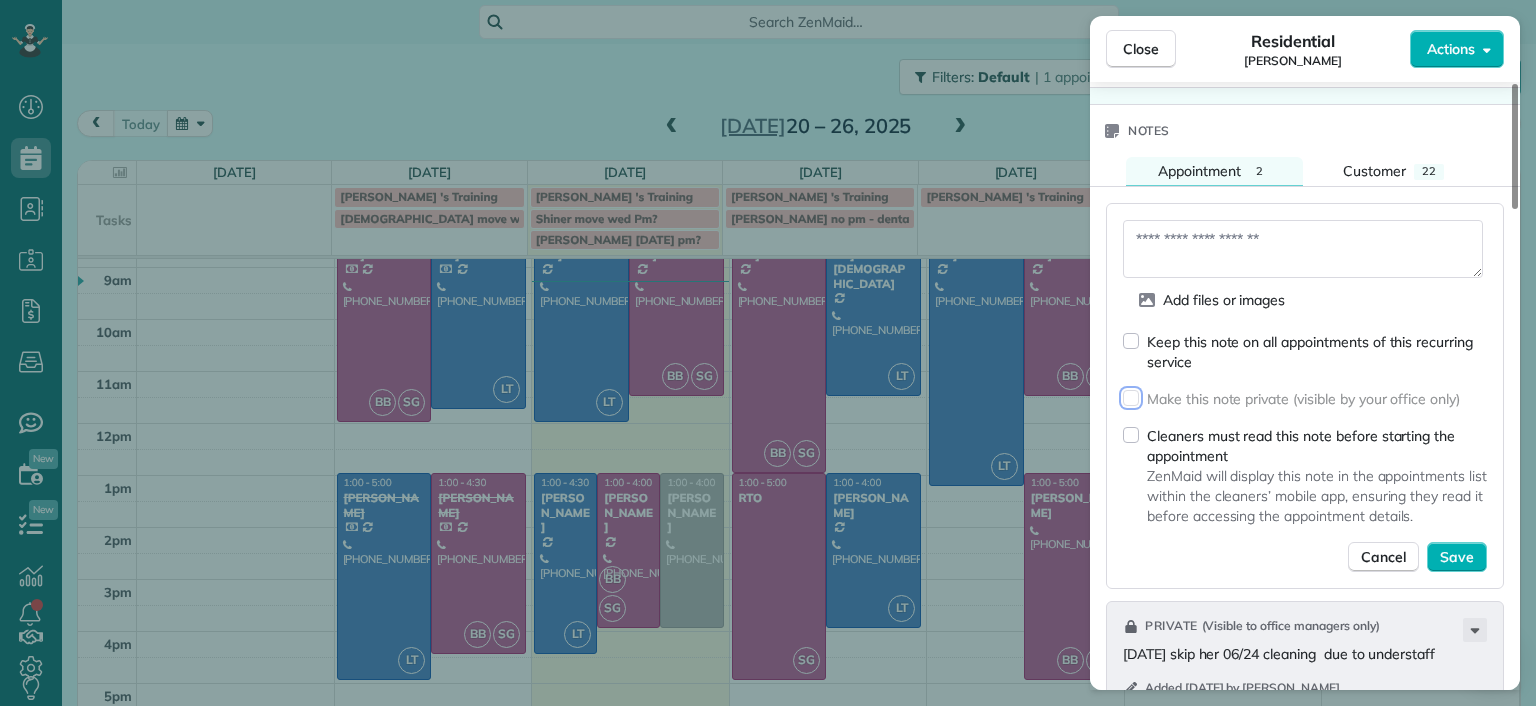 click at bounding box center [1303, 249] 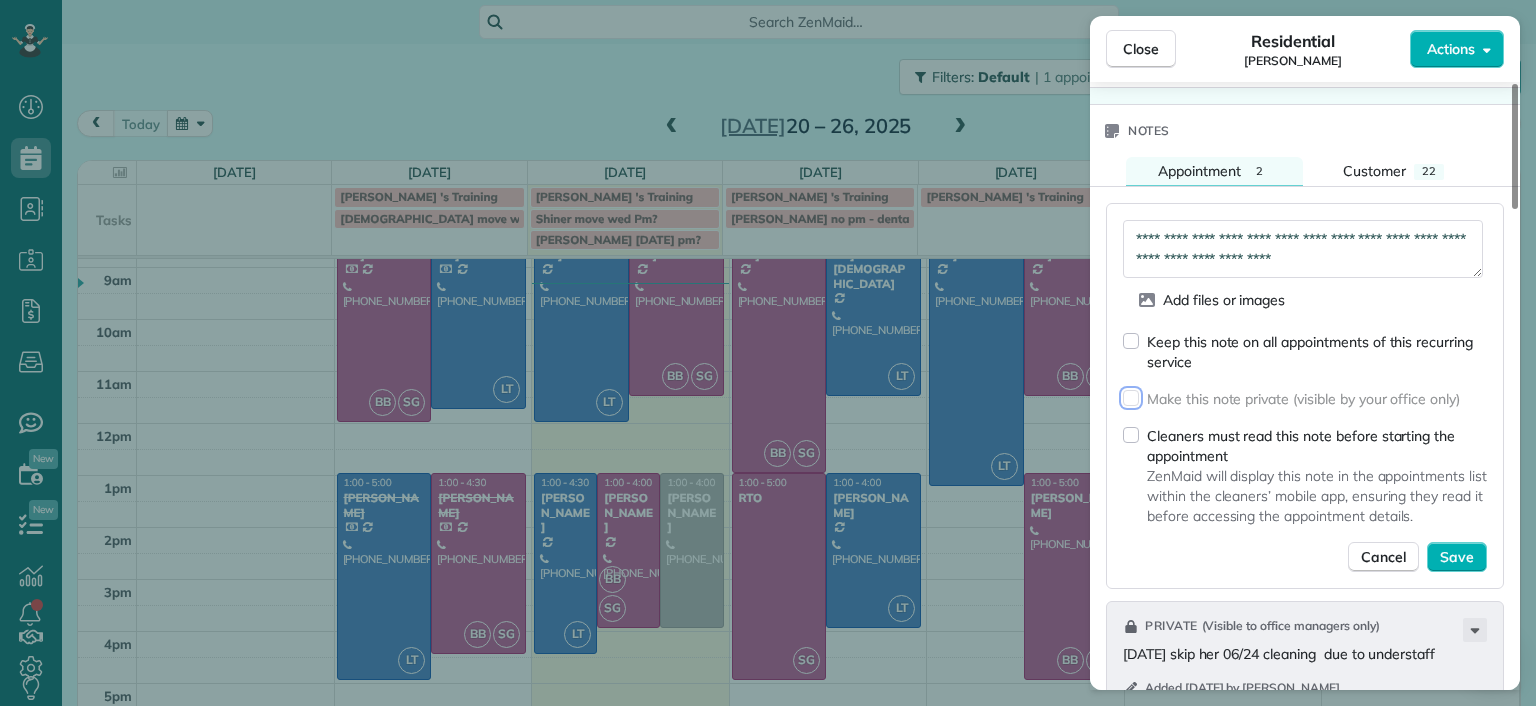 click on "**********" at bounding box center [1303, 249] 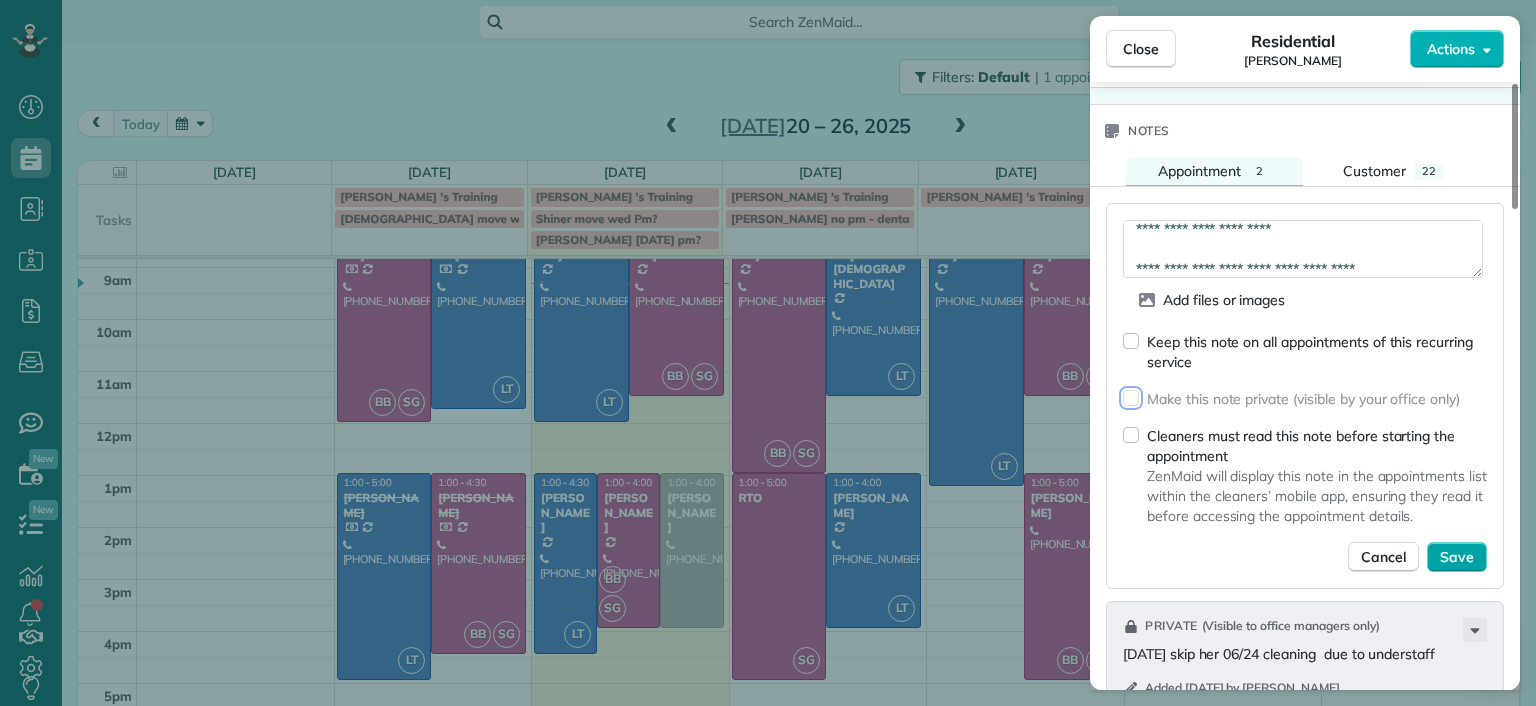 type on "**********" 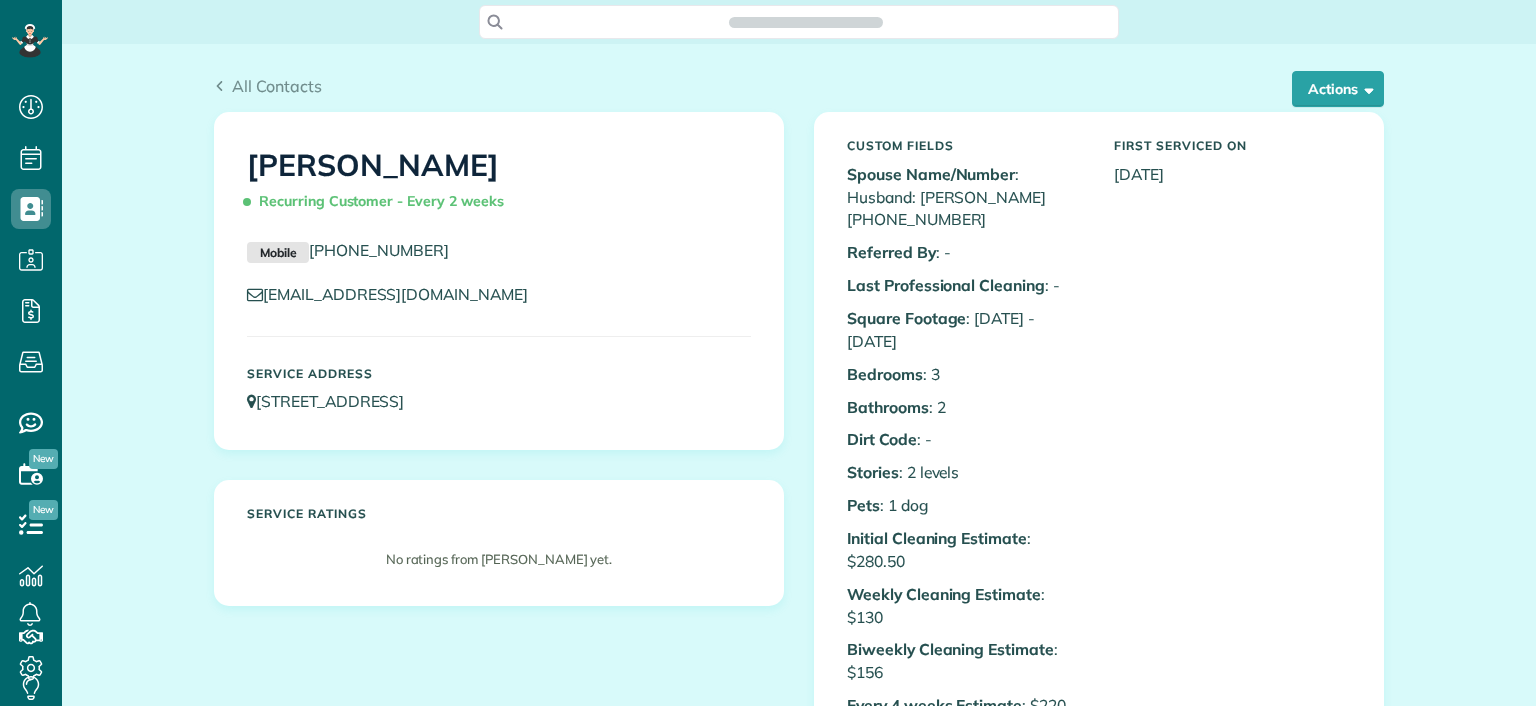 scroll, scrollTop: 0, scrollLeft: 0, axis: both 